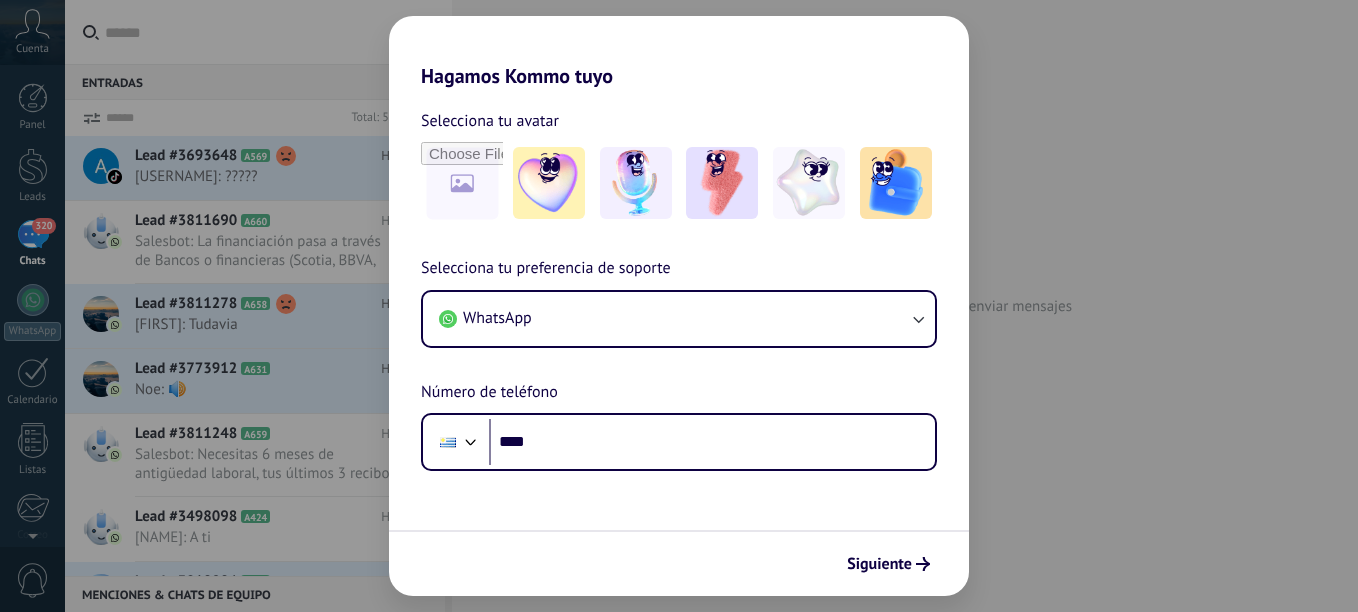 scroll, scrollTop: 0, scrollLeft: 0, axis: both 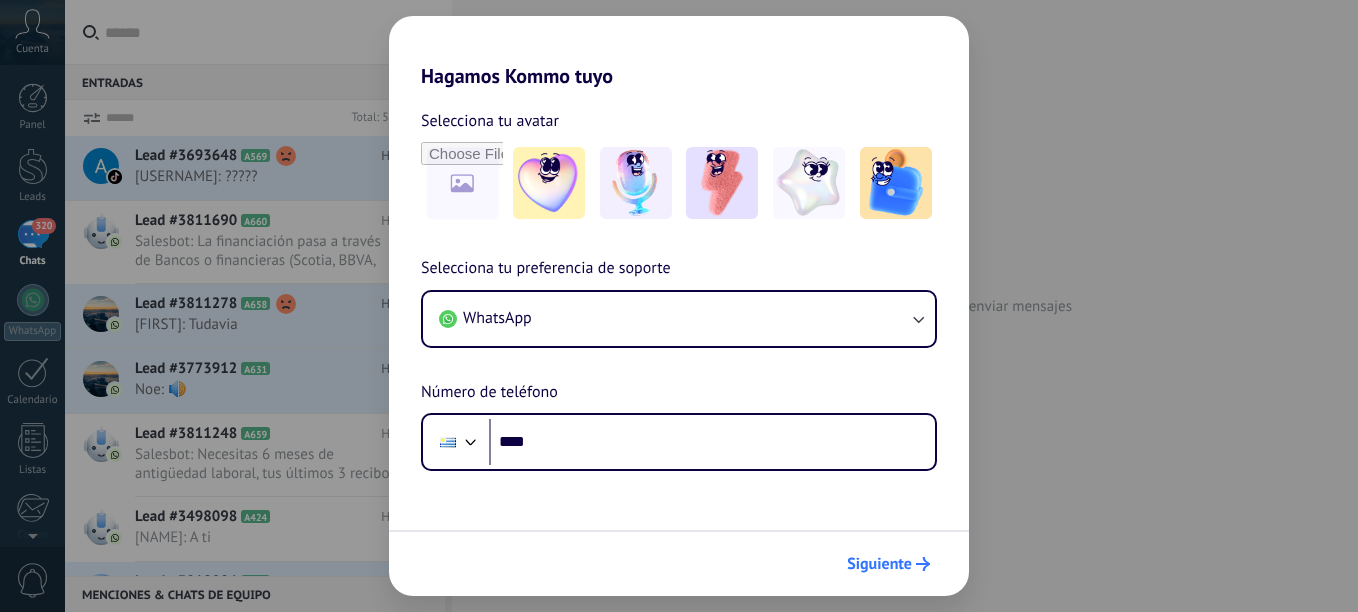 click on "Siguiente" at bounding box center (879, 564) 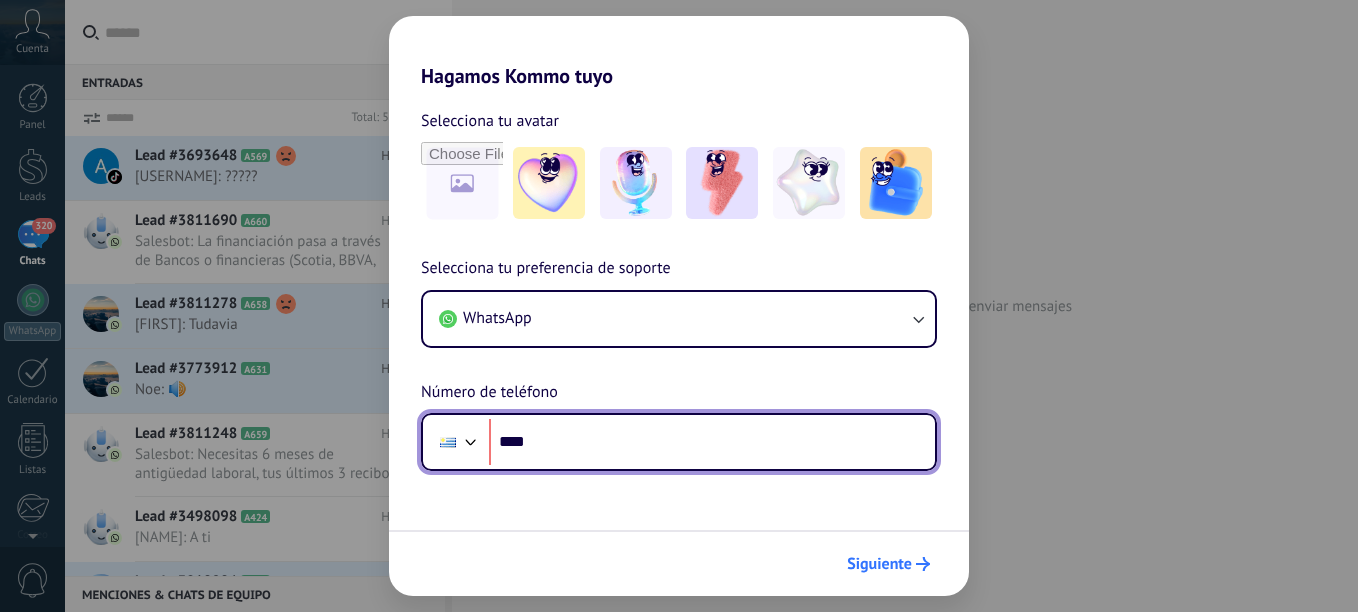 scroll, scrollTop: 0, scrollLeft: 0, axis: both 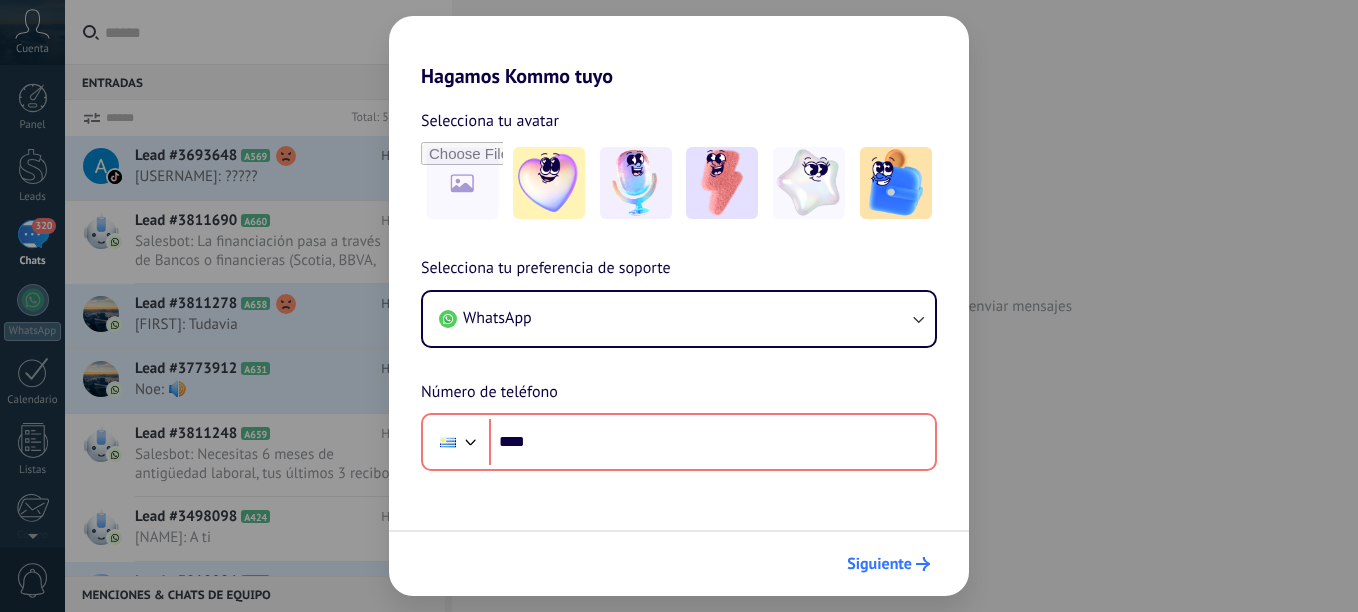 click on "Siguiente" at bounding box center (888, 564) 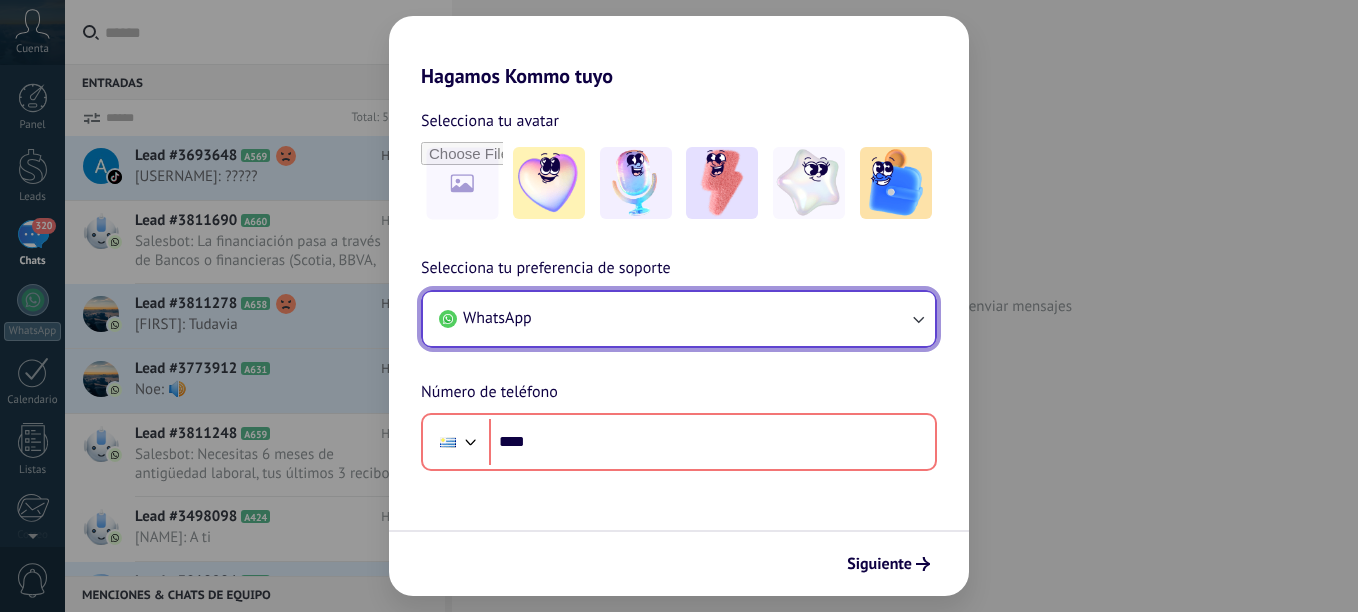 click on "WhatsApp" at bounding box center (679, 319) 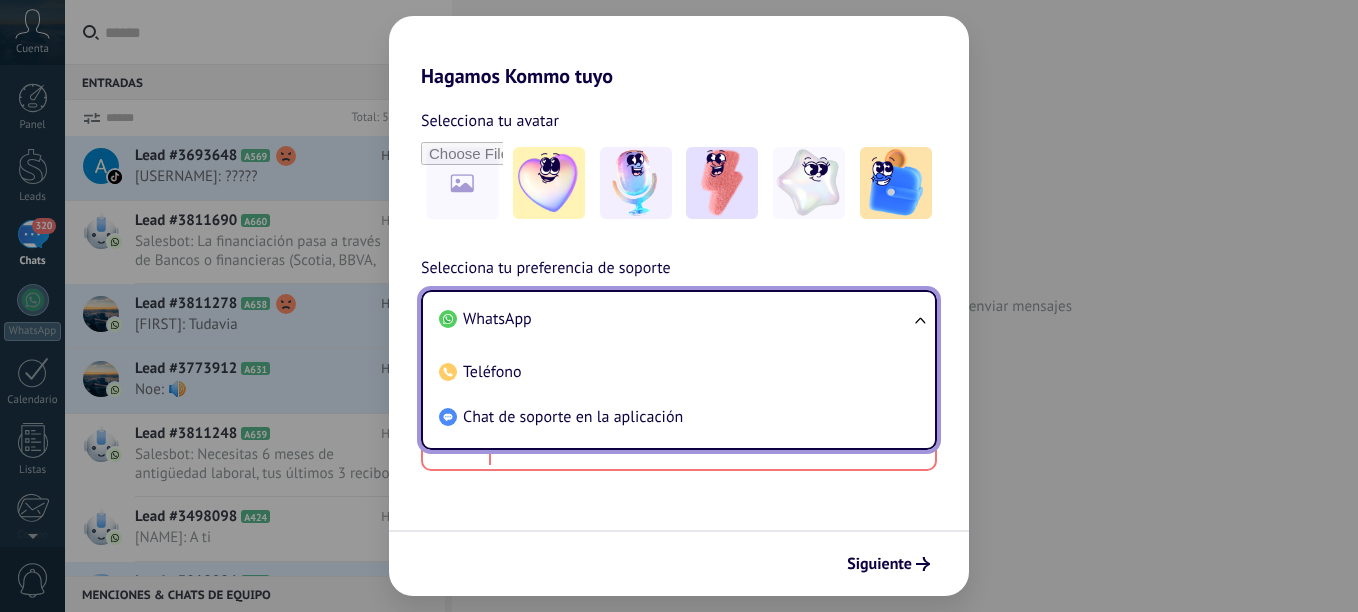 click on "WhatsApp" at bounding box center (675, 319) 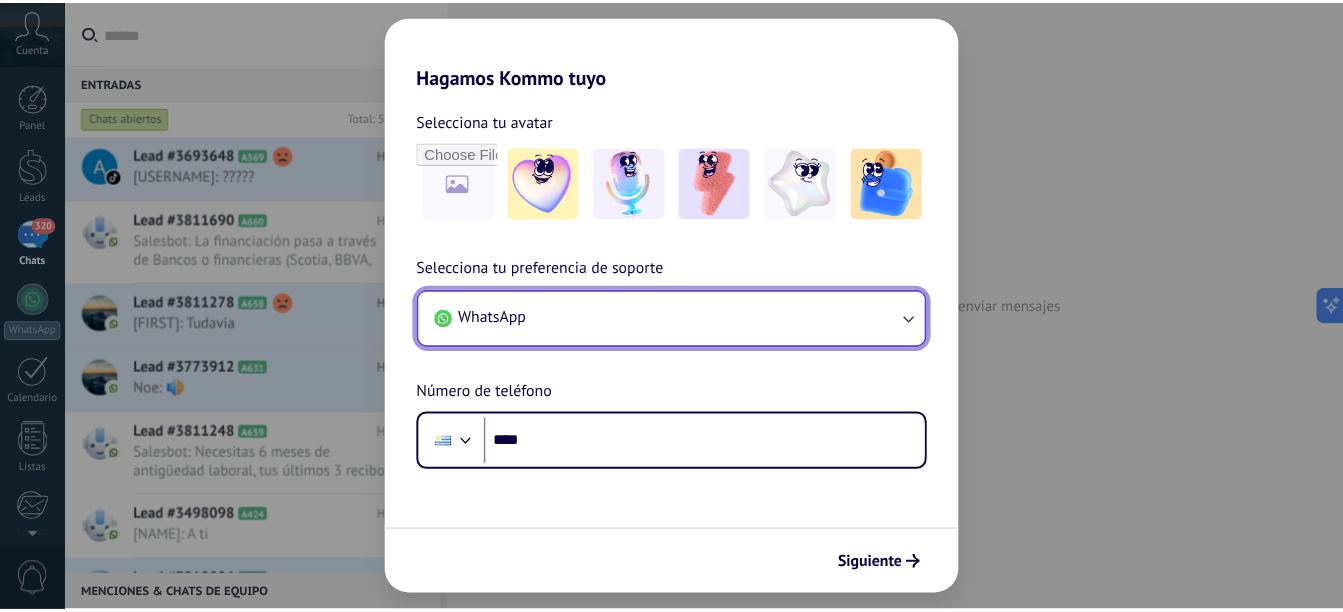 scroll, scrollTop: 0, scrollLeft: 0, axis: both 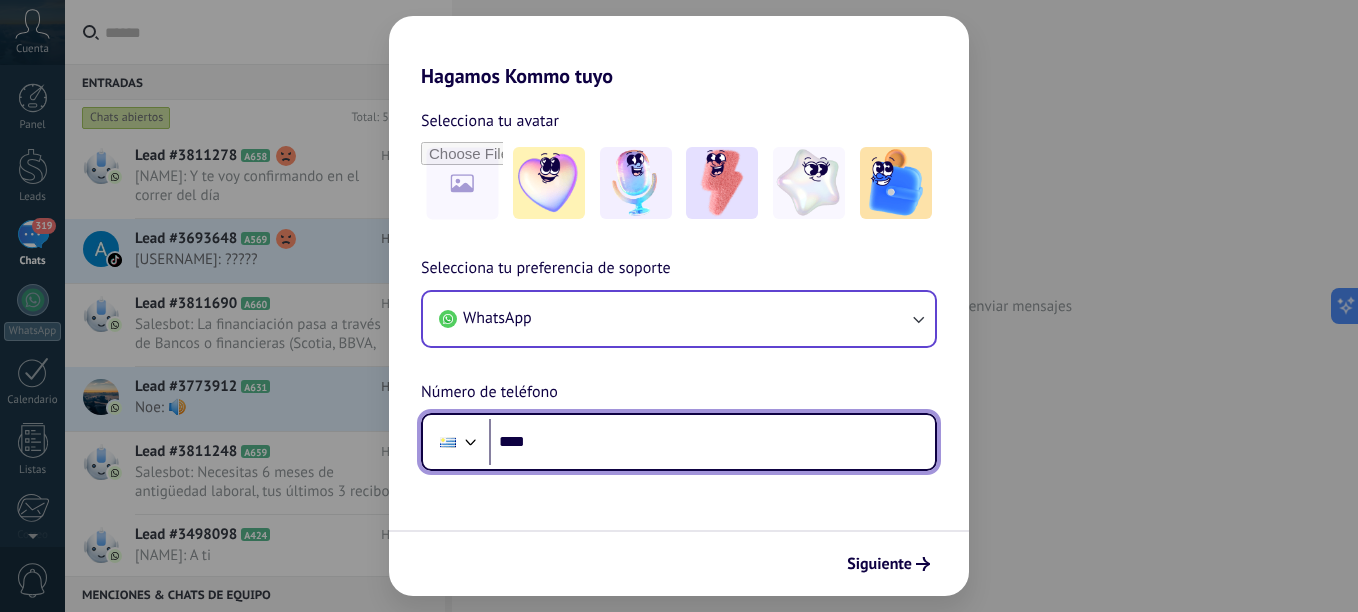 click on "****" at bounding box center [712, 442] 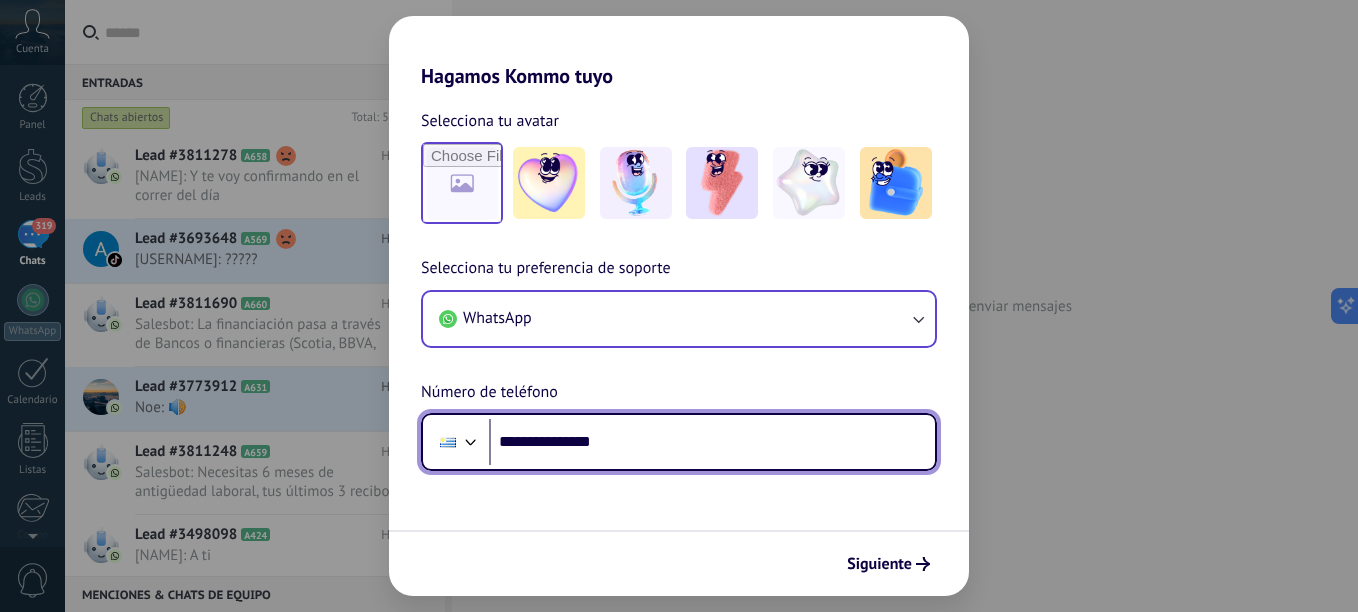 type on "**********" 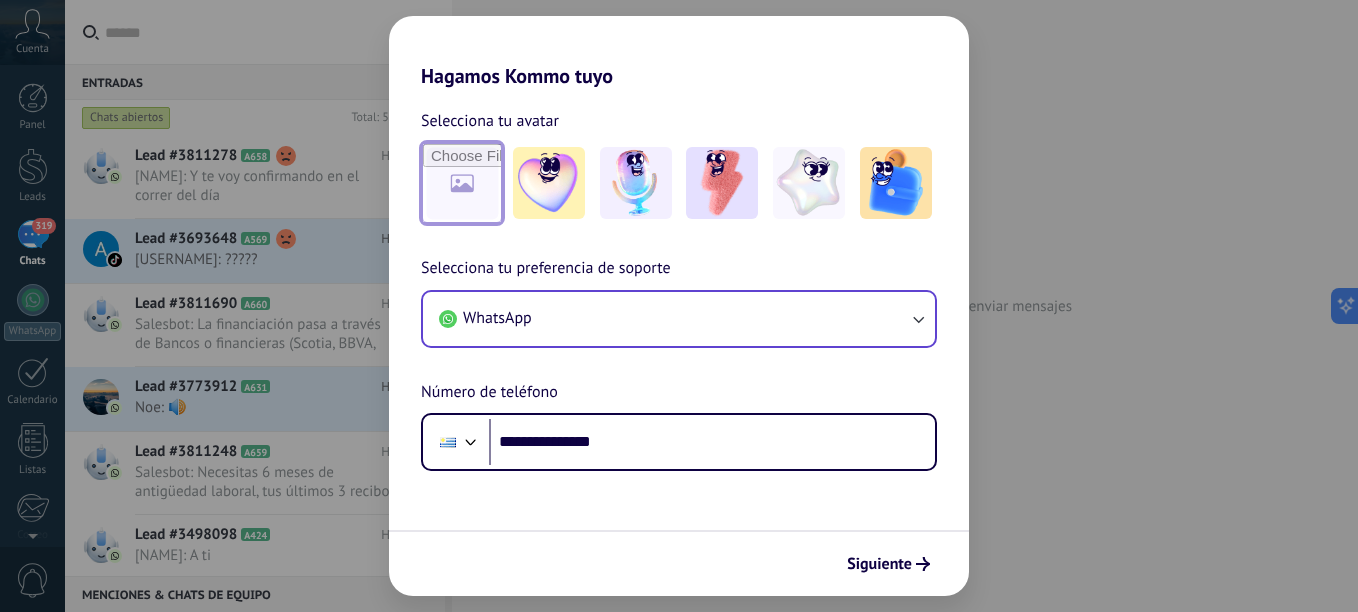 click at bounding box center (462, 183) 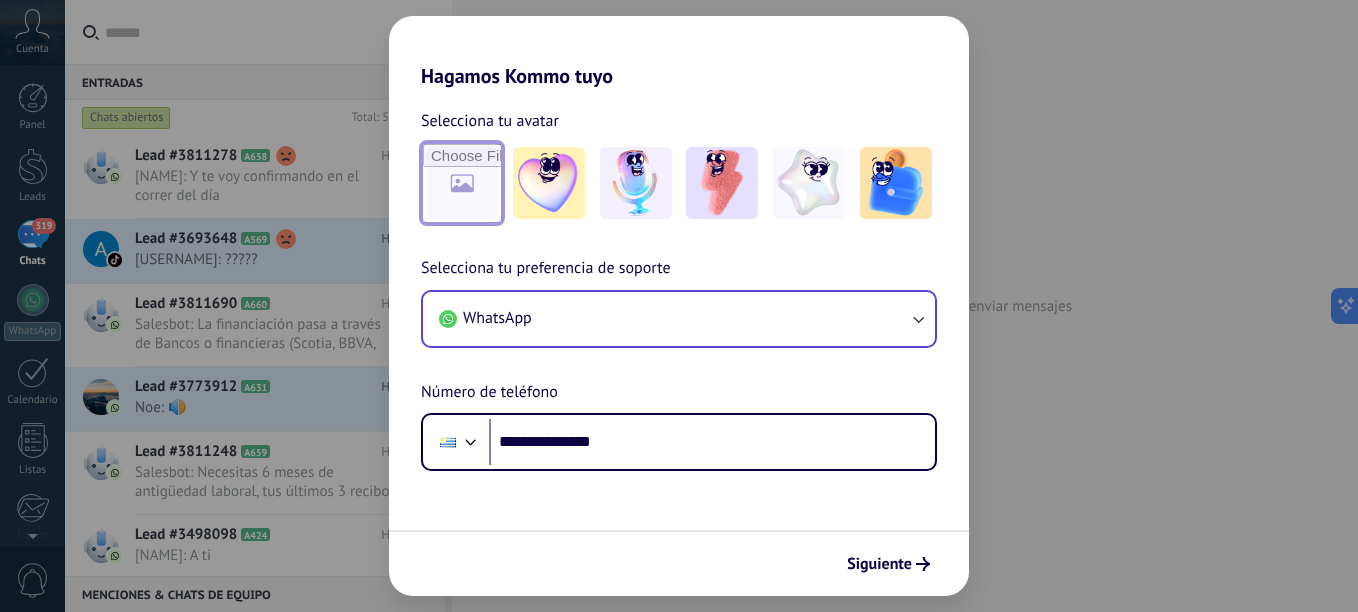 type on "**********" 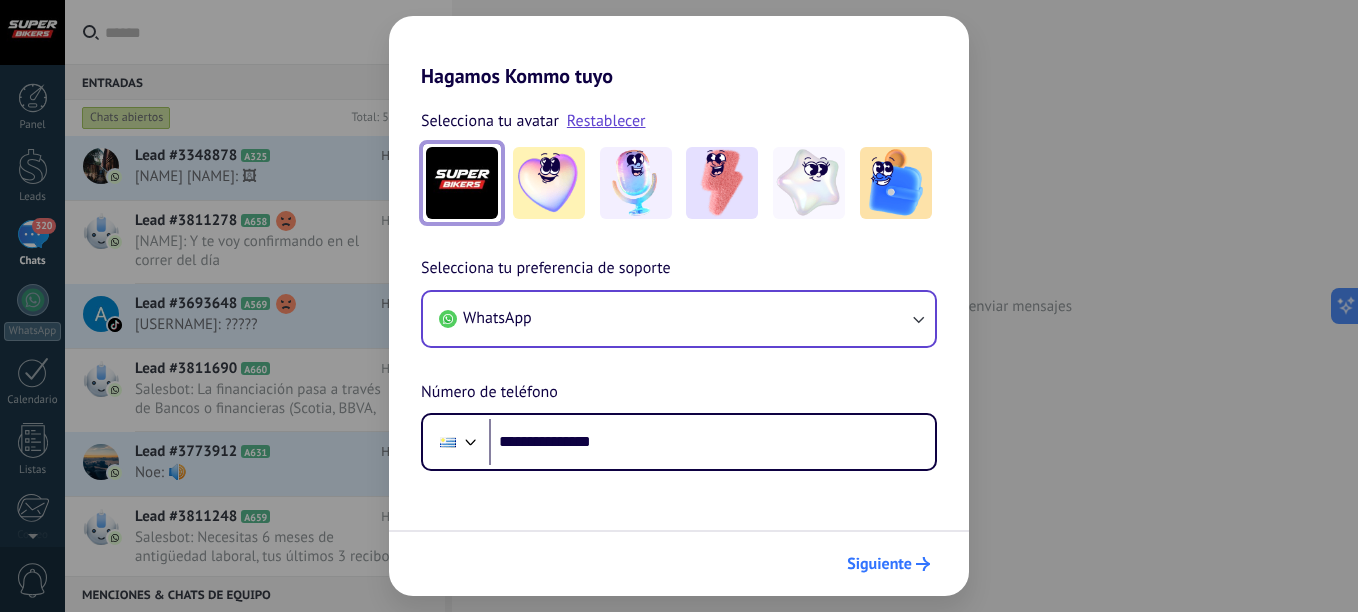 click 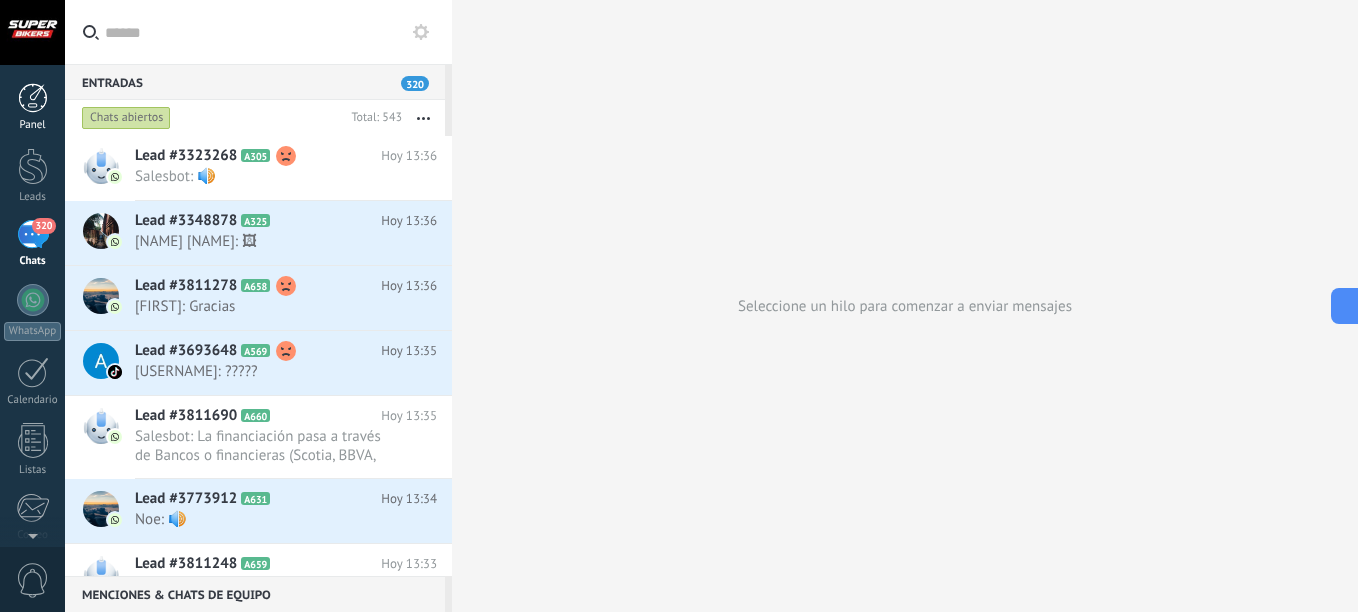click at bounding box center [33, 98] 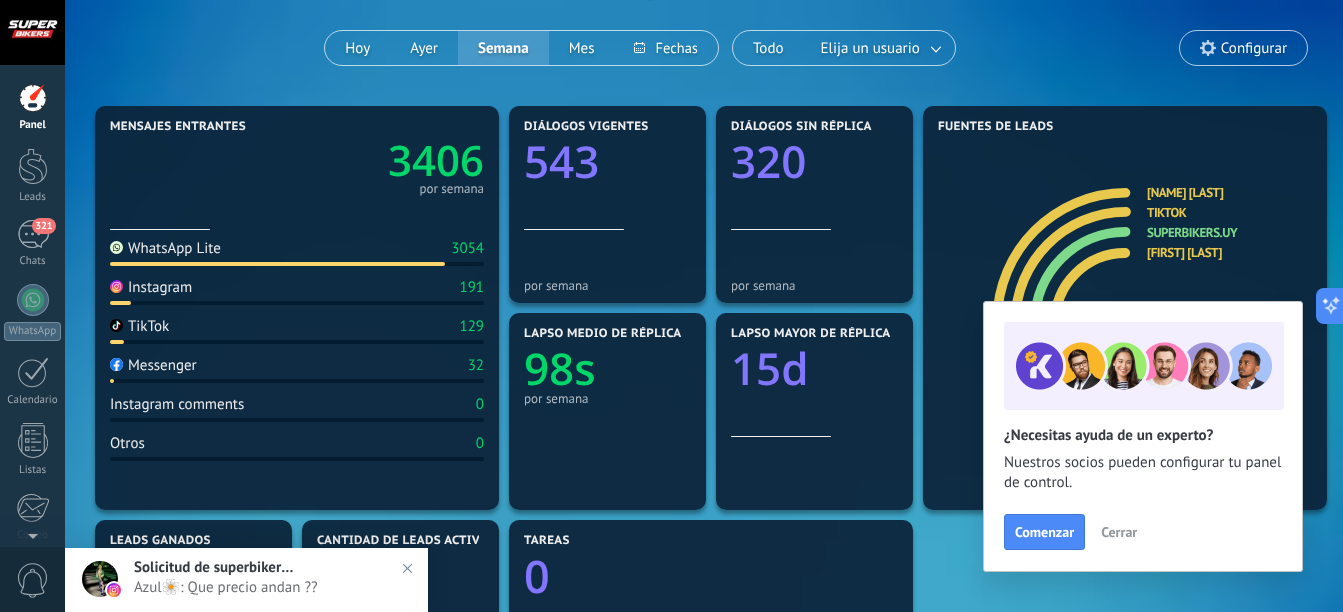 scroll, scrollTop: 162, scrollLeft: 0, axis: vertical 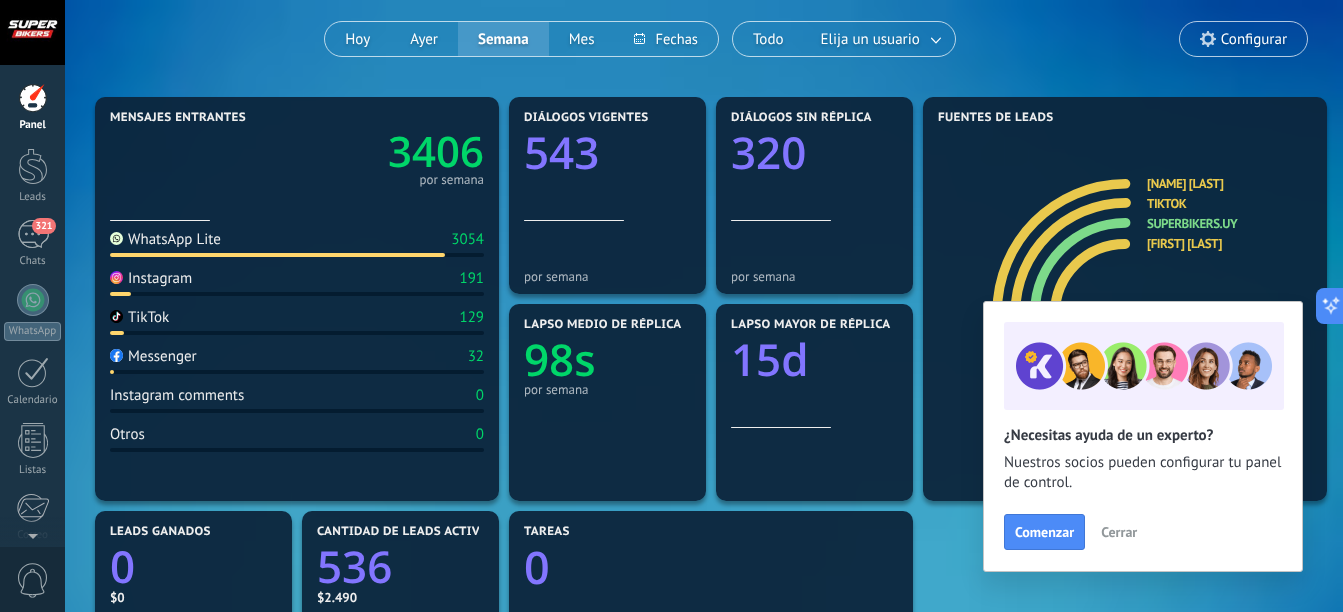 click on "Cerrar" at bounding box center (1119, 532) 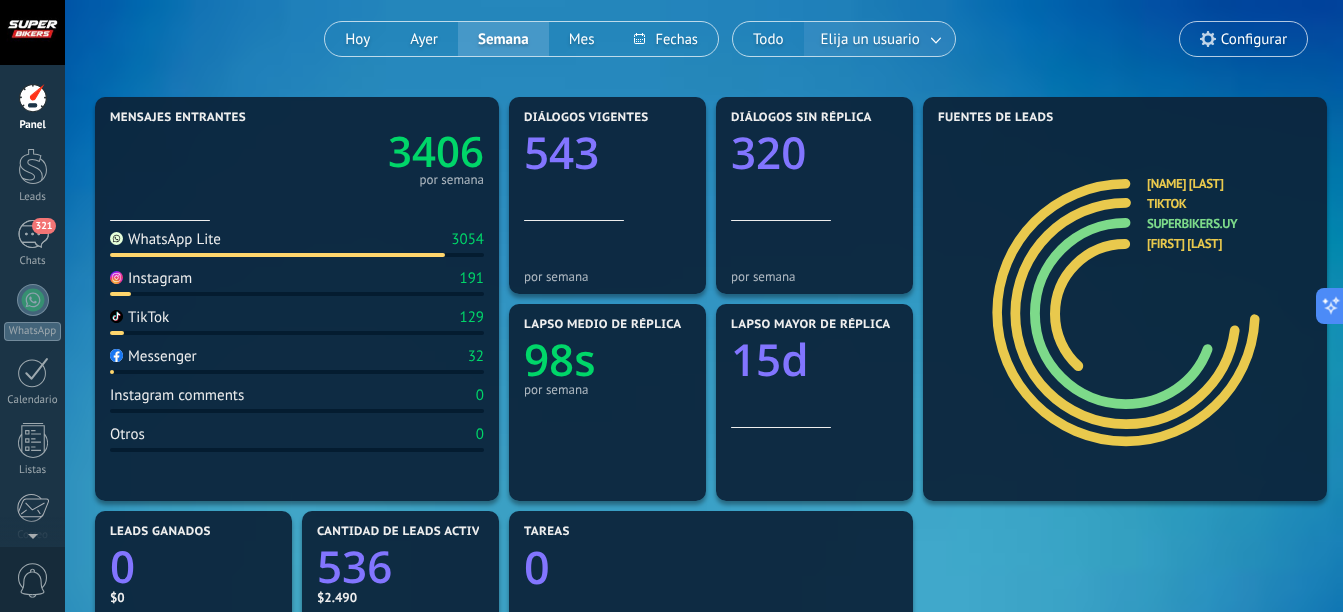 click on "Elija un usuario" at bounding box center (870, 39) 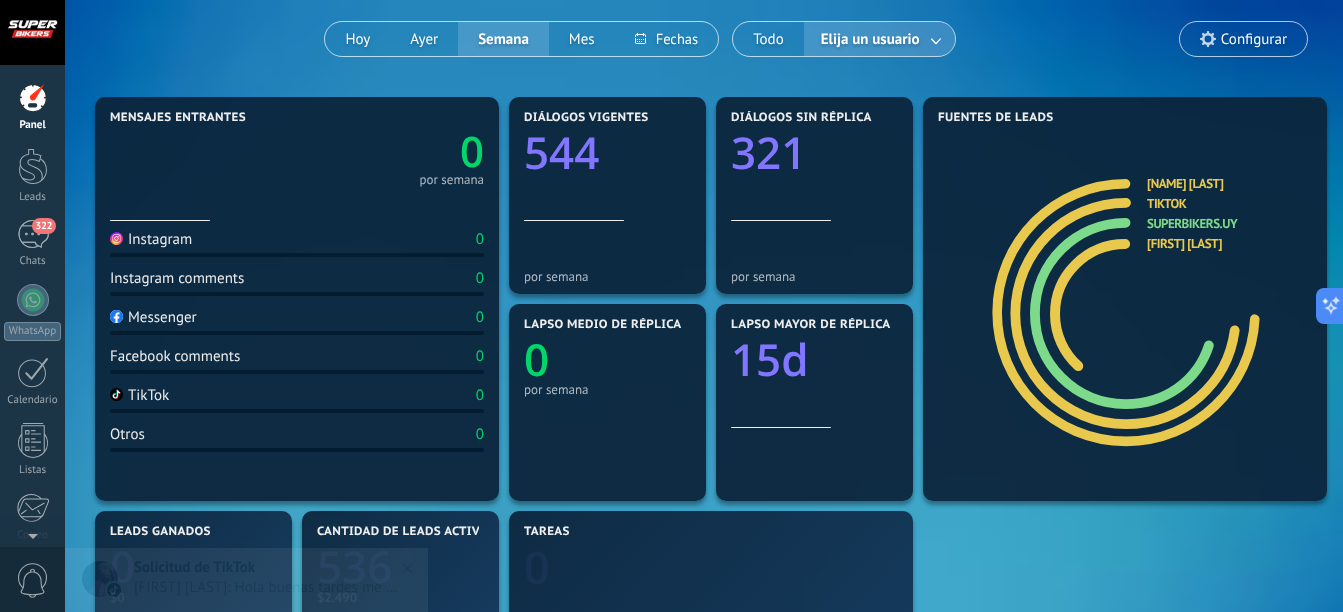 click at bounding box center (937, 39) 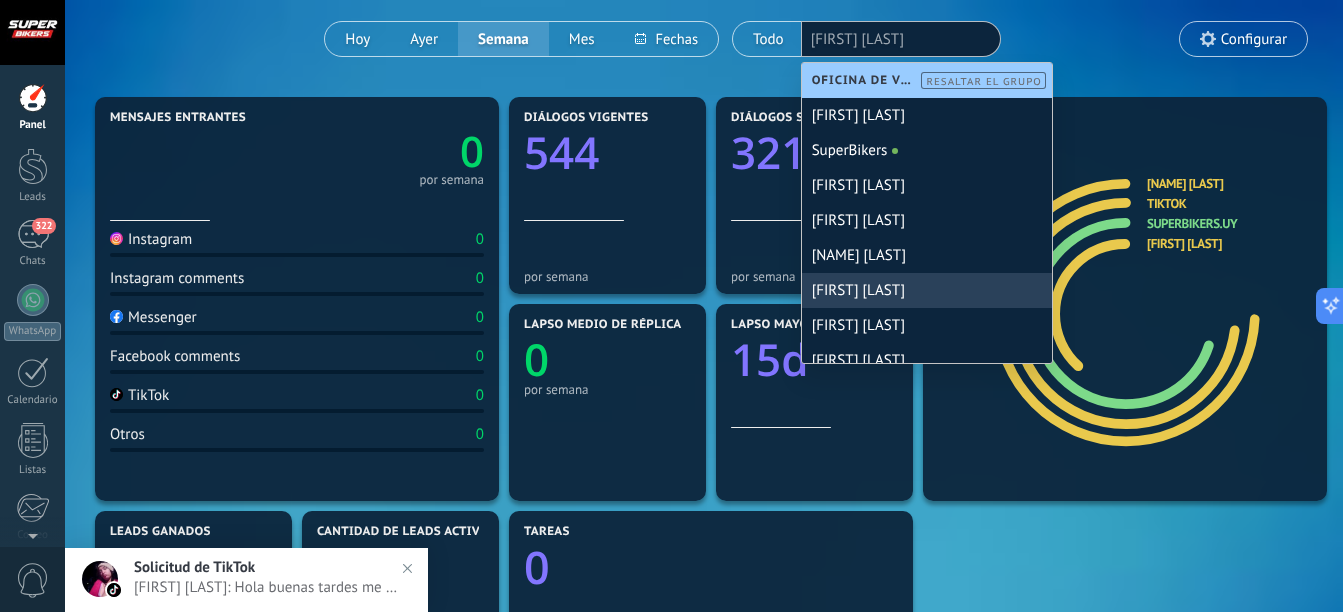 click on "[FIRST] [LAST]" at bounding box center [927, 290] 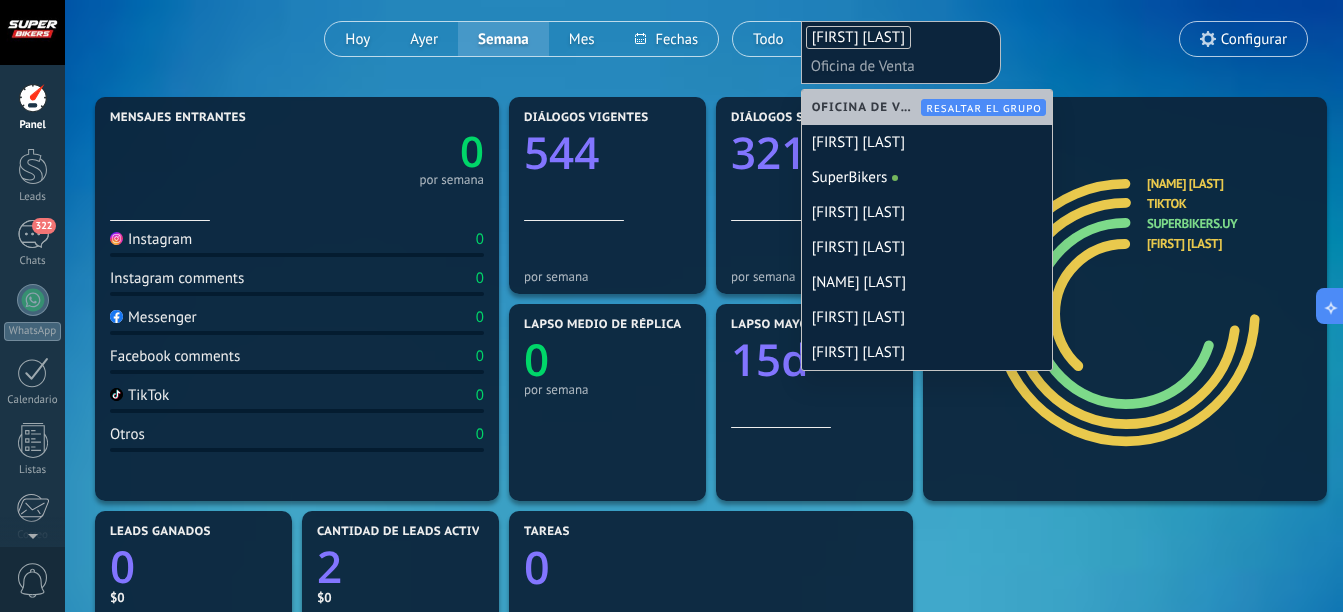 click on "Aplicar Eventos SuperBikers Hoy Ayer Semana Mes Todo [FIRST] [LAST] [NAME] [NAME] Configurar" at bounding box center (704, -35) 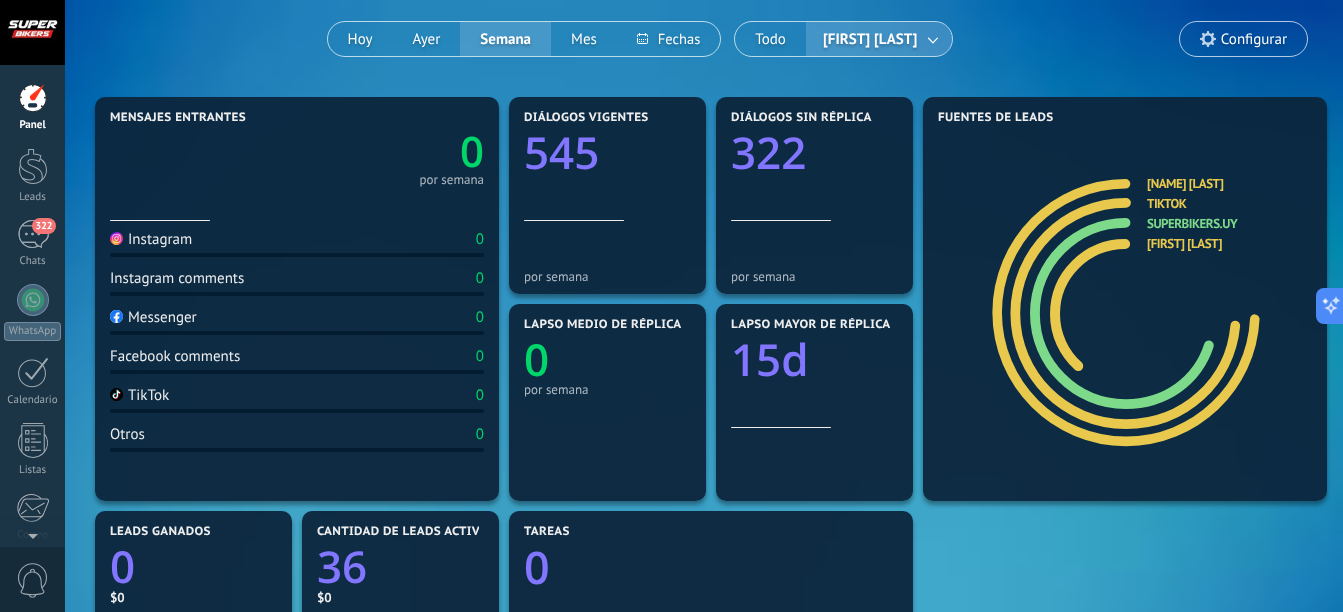 click on "Aplicar Eventos SuperBikers Hoy Ayer Semana Mes Todo [FIRST] [LAST] Configurar" at bounding box center [704, -35] 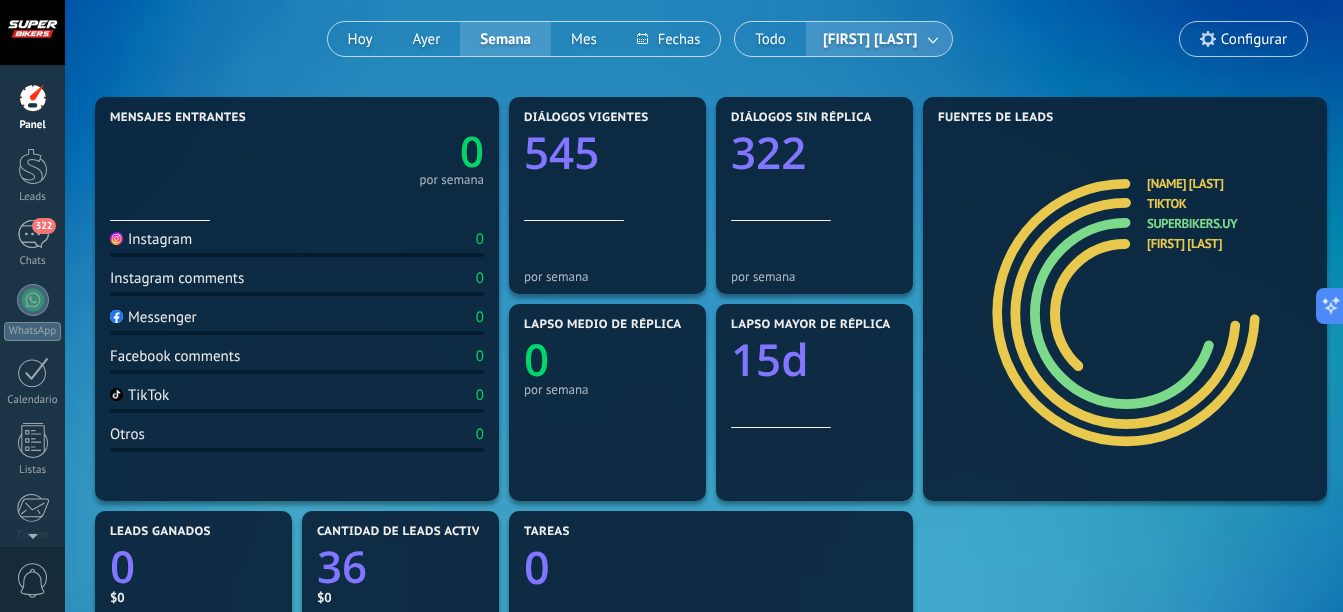 click on "Todo [FIRST] [LAST]" at bounding box center [843, 39] 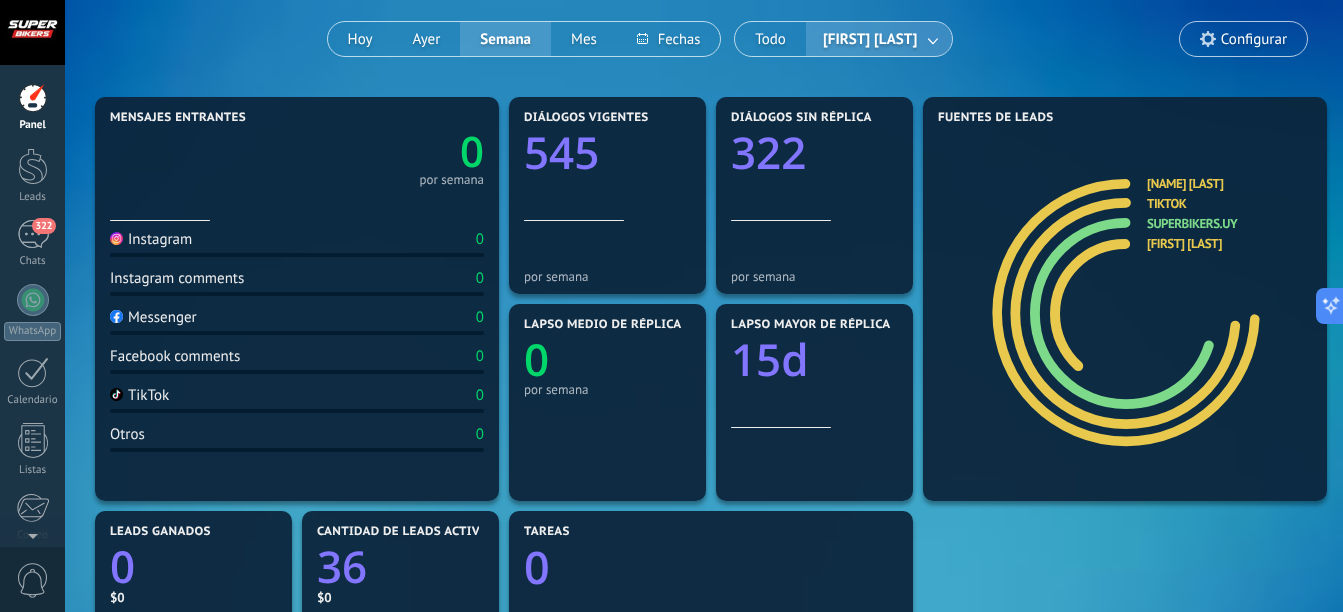 click at bounding box center [934, 39] 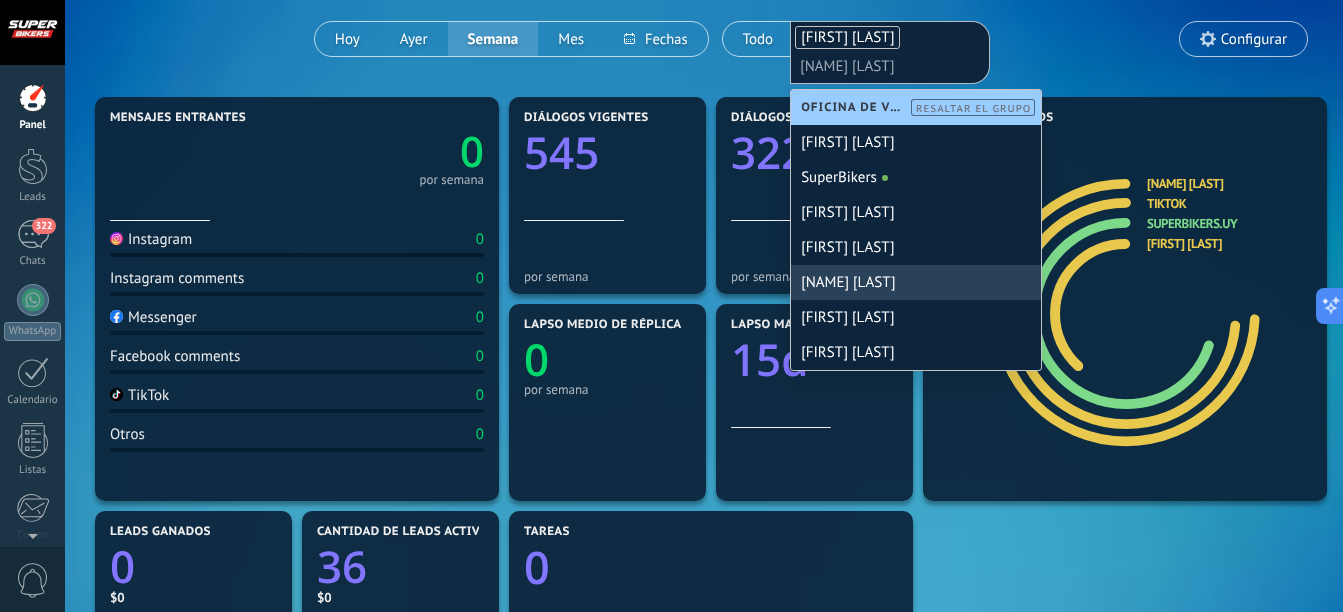 click on "[NAME] [LAST]" at bounding box center [916, 282] 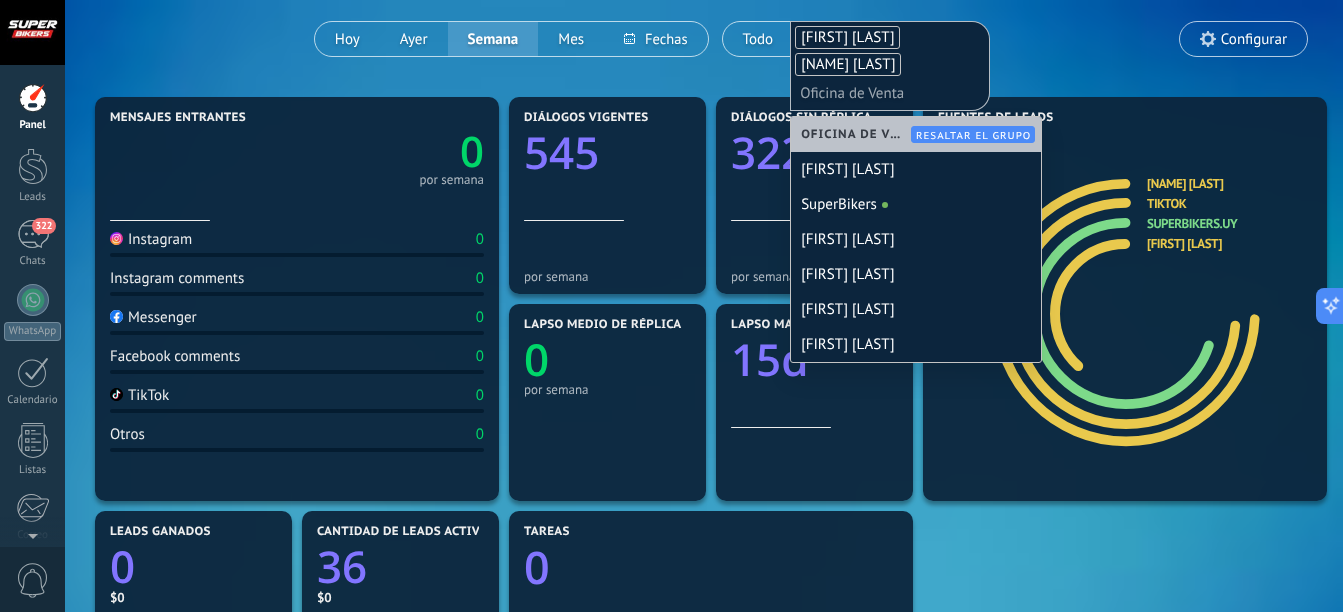 click on "[FIRST] [LAST]" at bounding box center (847, 37) 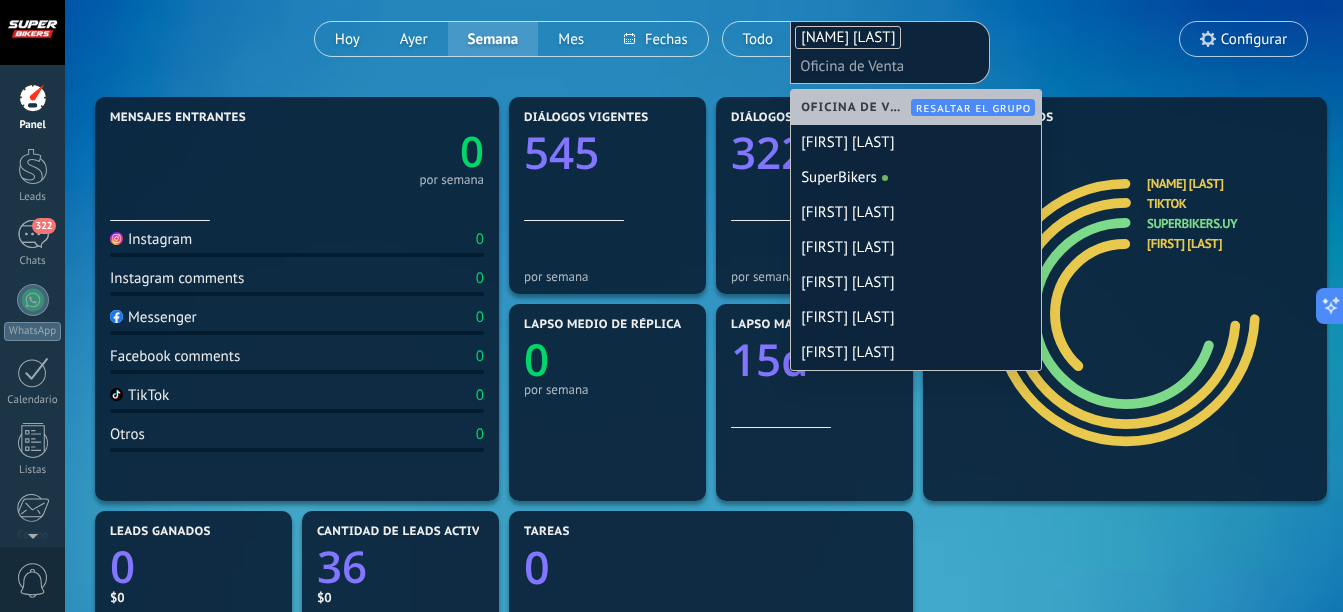 click on "Aplicar Eventos SuperBikers Hoy Ayer Semana Mes Todo [FIRST] [LAST] [NAME] [NAME] Configurar" at bounding box center [704, -35] 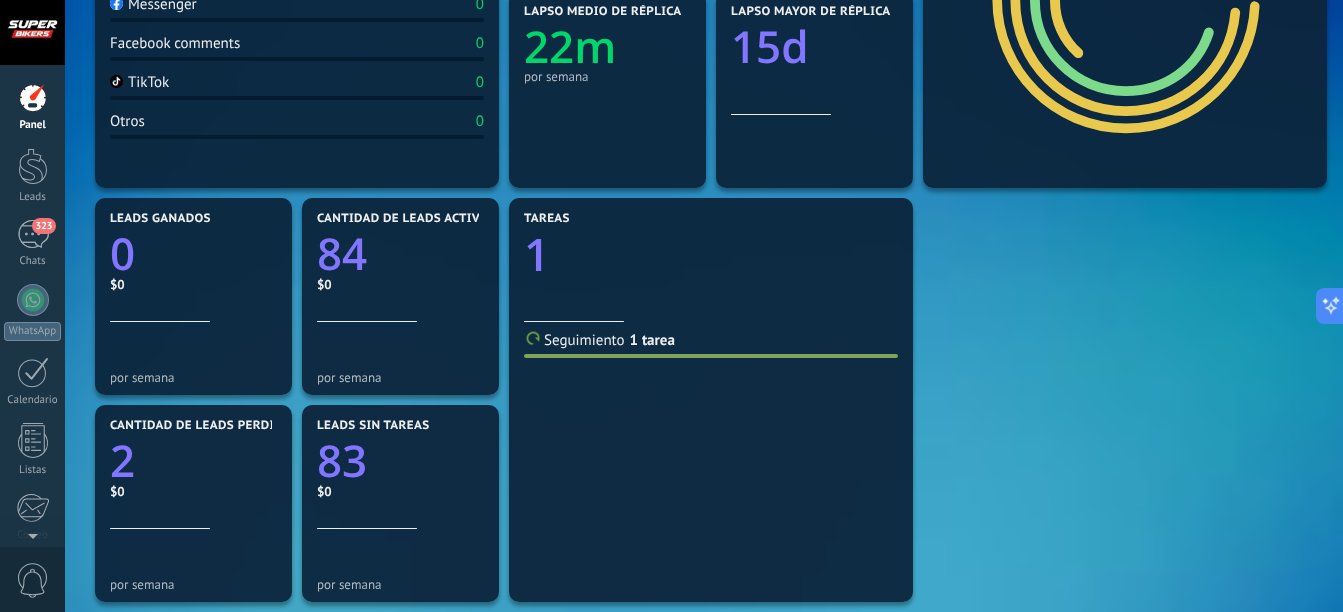 scroll, scrollTop: 490, scrollLeft: 0, axis: vertical 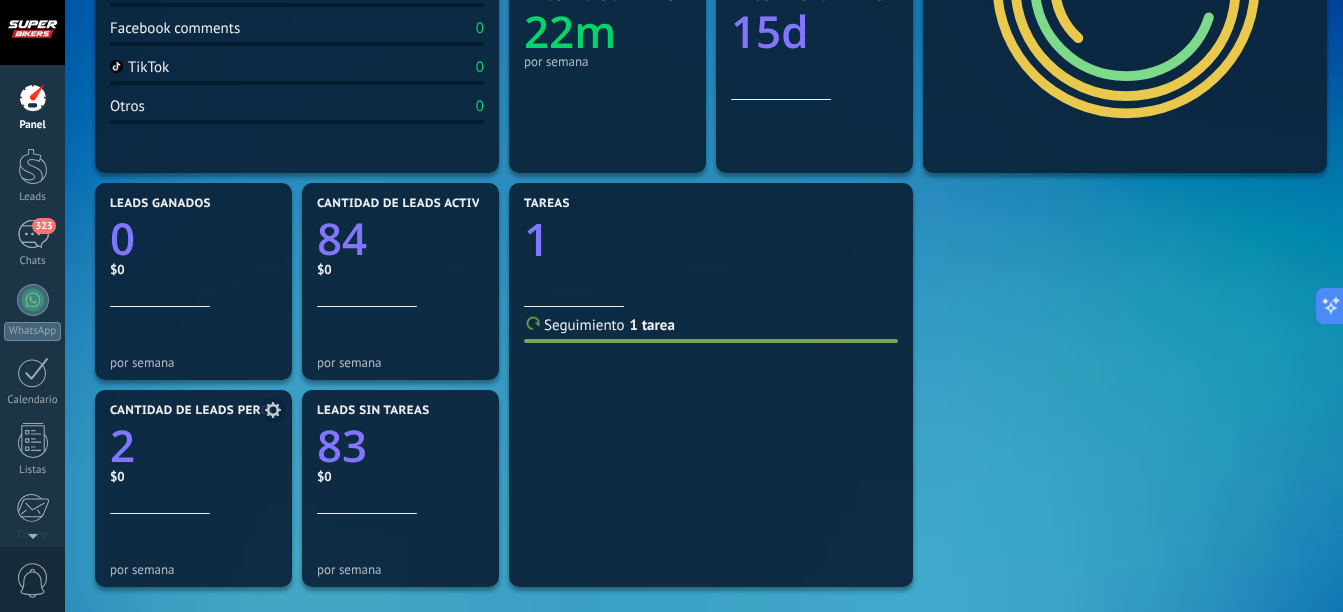click on "2" 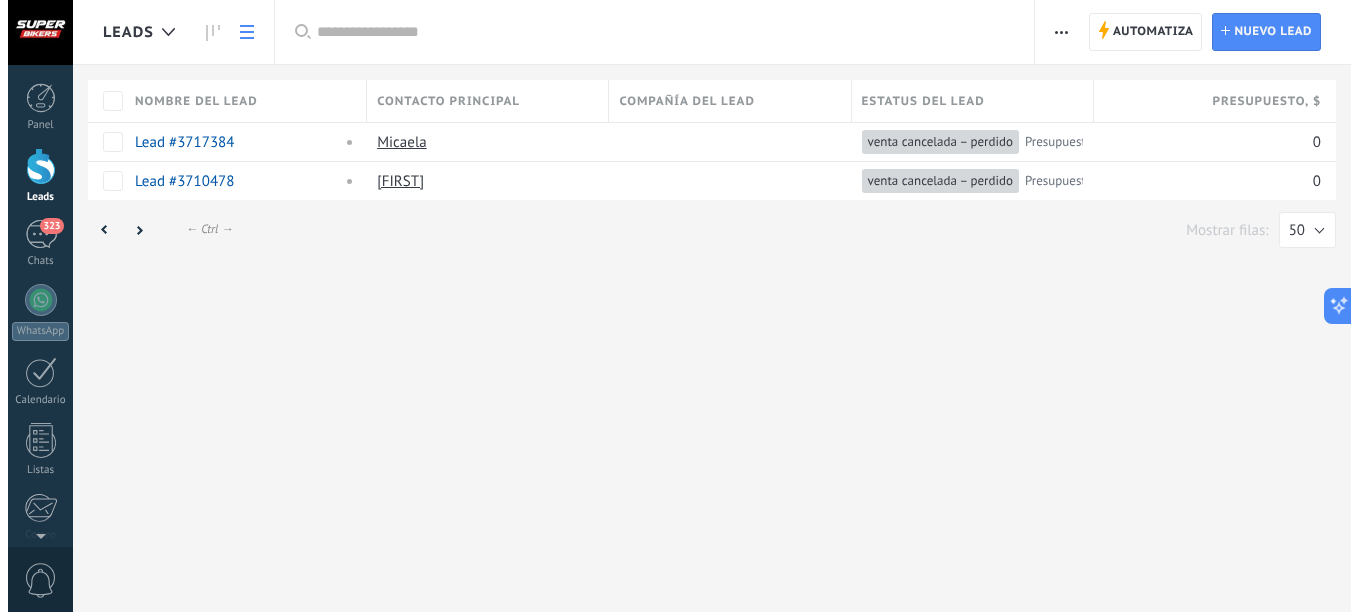 scroll, scrollTop: 0, scrollLeft: 0, axis: both 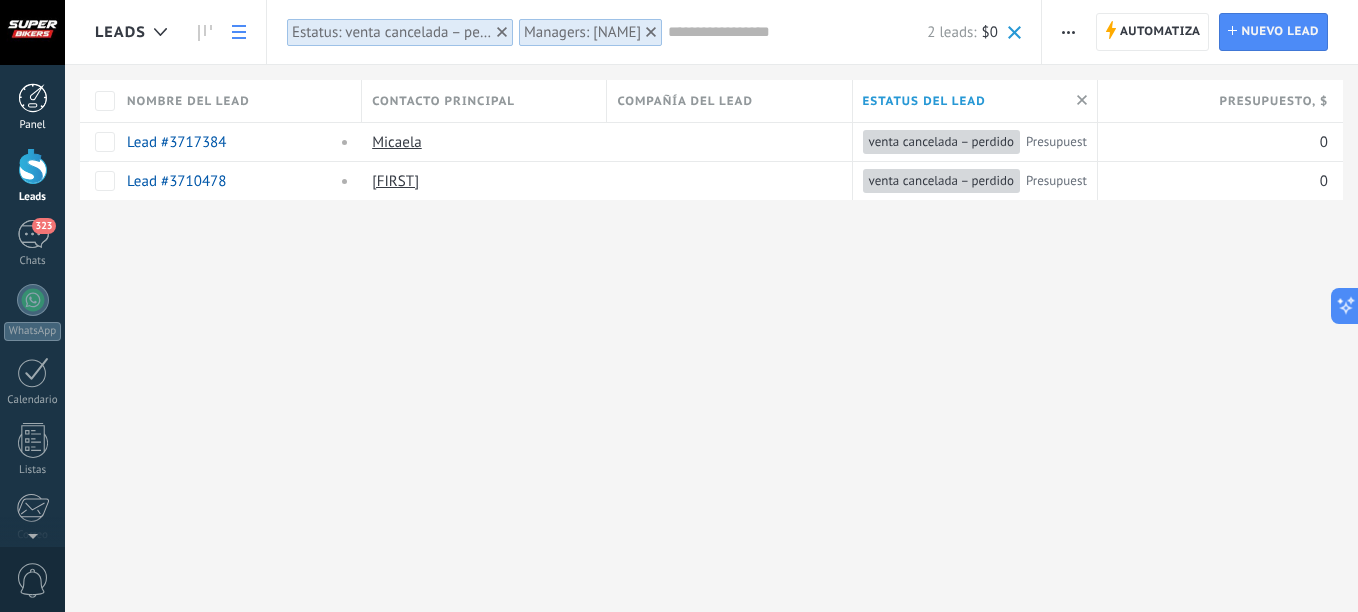 click at bounding box center [33, 98] 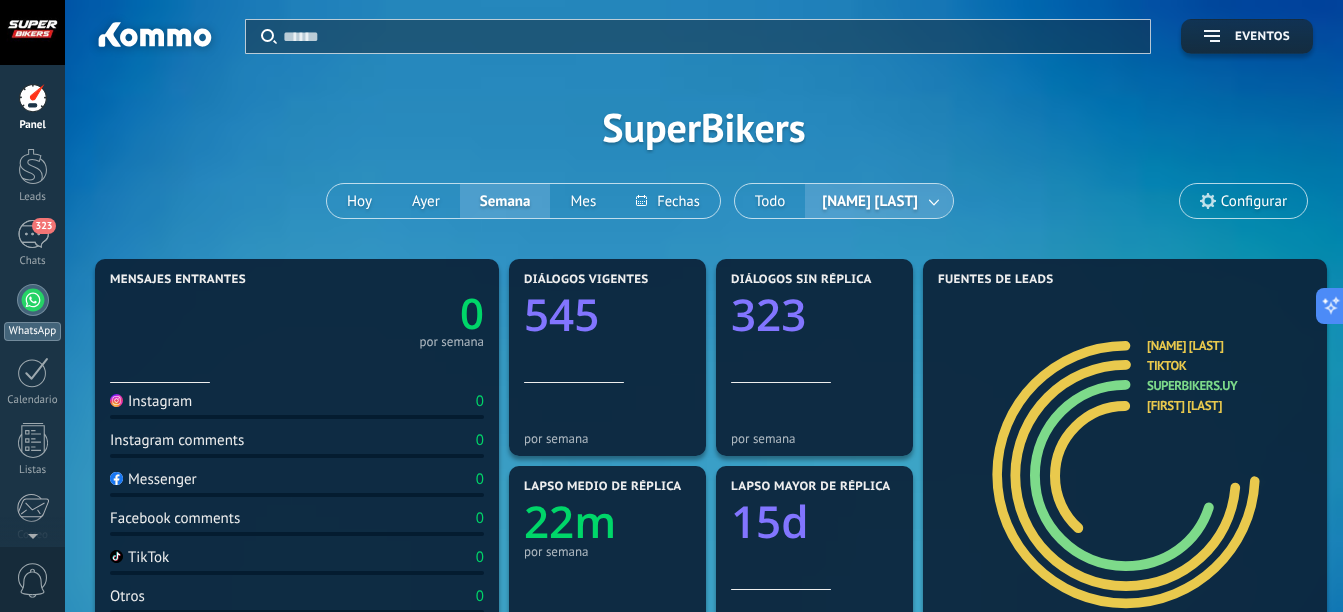 click at bounding box center [33, 300] 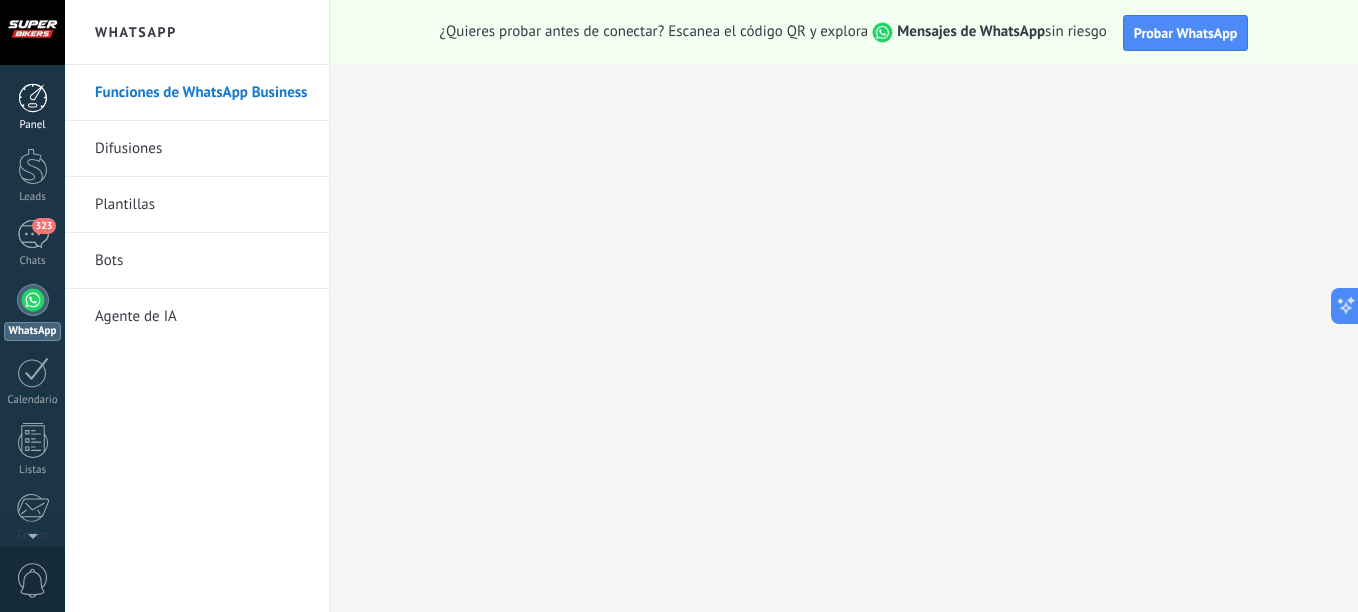click at bounding box center (33, 98) 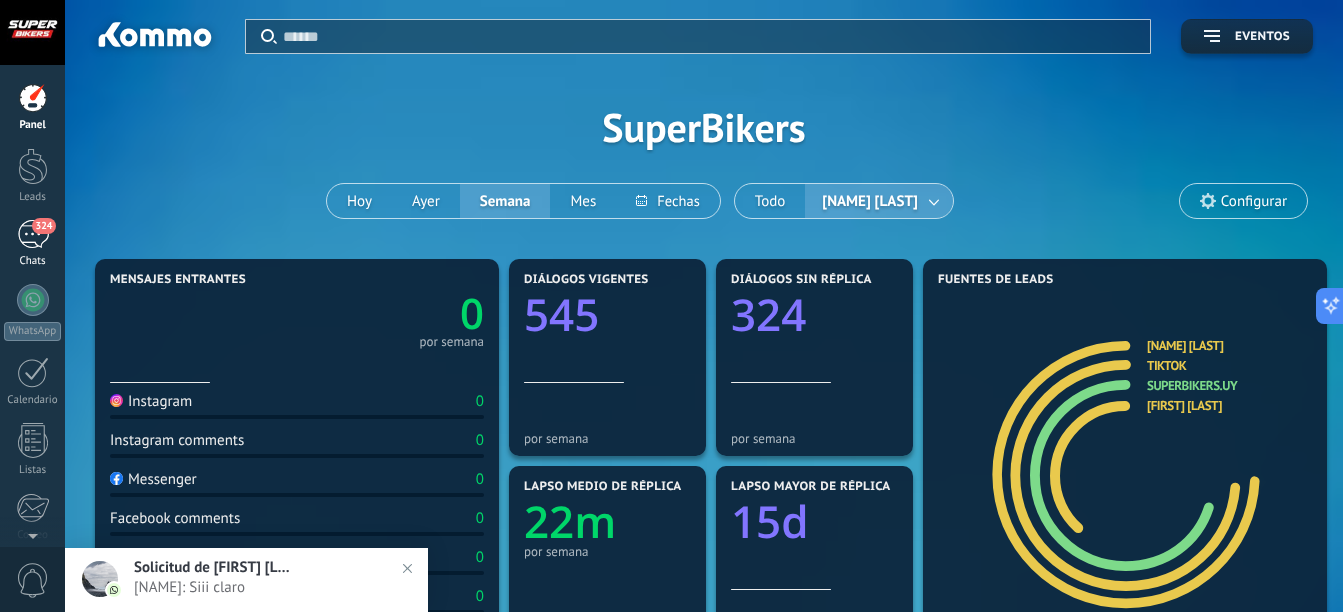 click on "324" at bounding box center [43, 226] 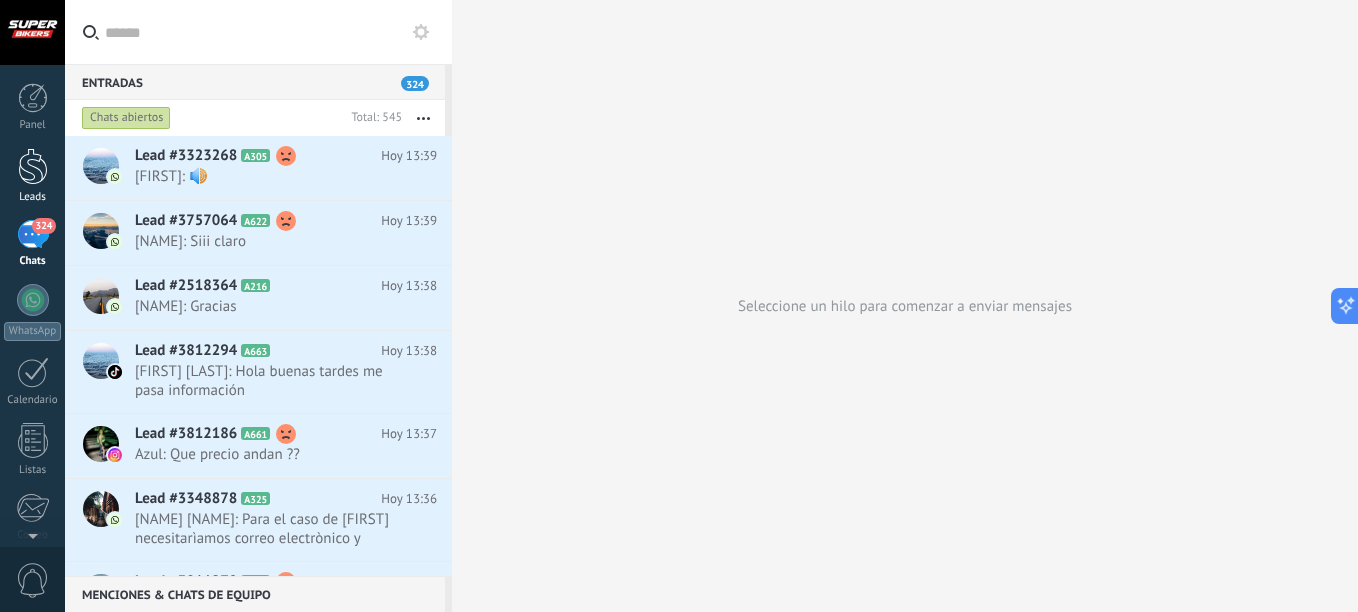click at bounding box center [33, 166] 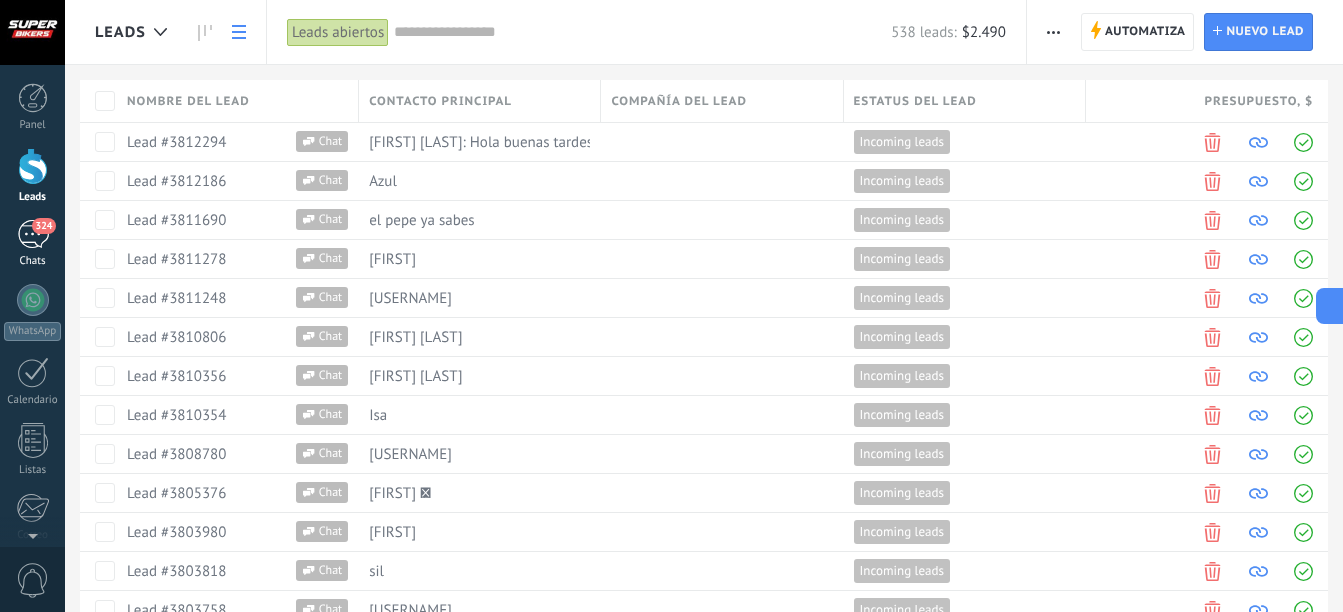 click on "324" at bounding box center (33, 234) 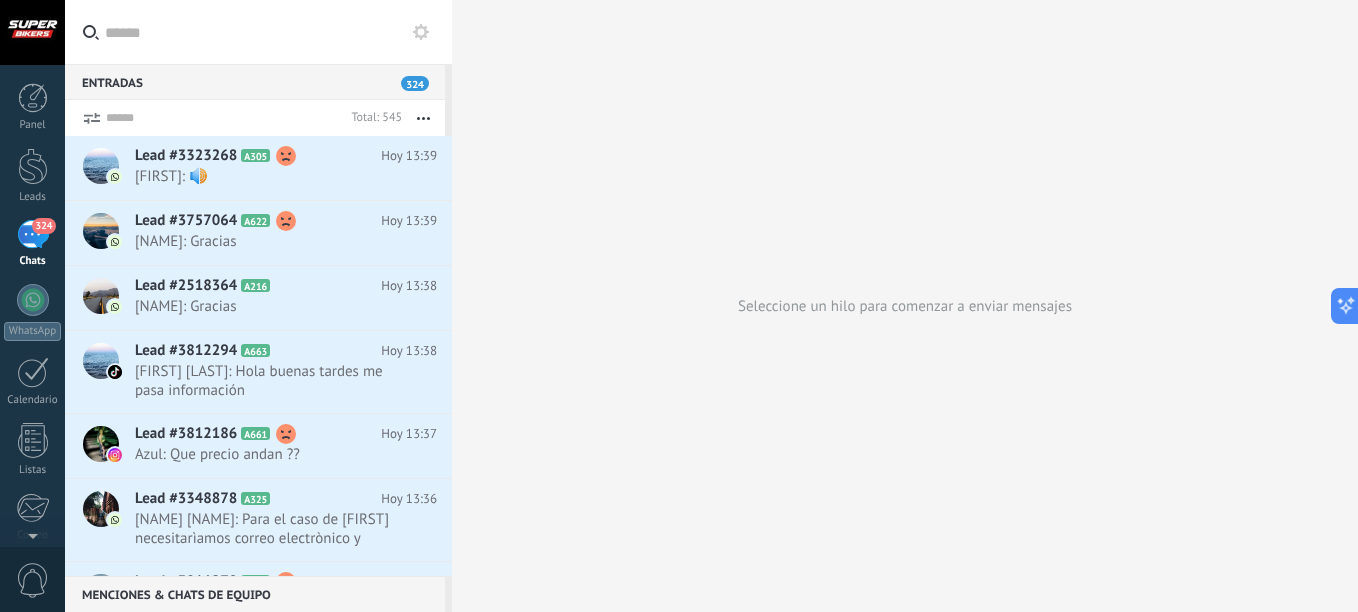 click at bounding box center (423, 118) 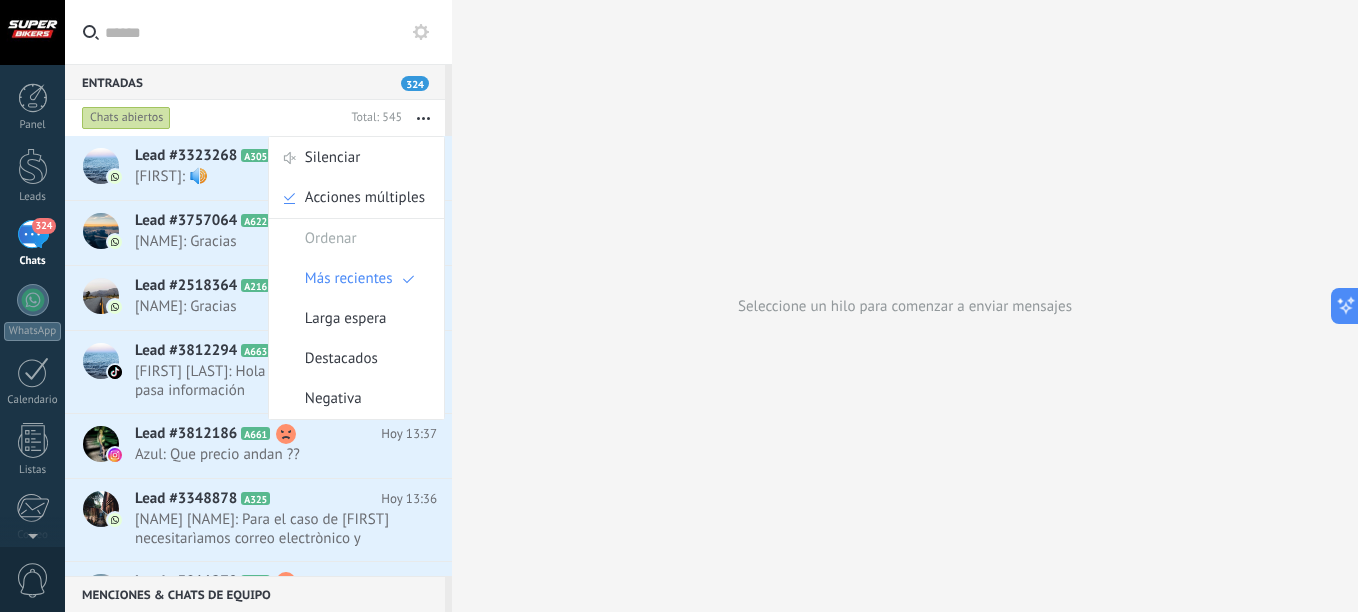 click on "Seleccione un hilo para comenzar a enviar mensajes" at bounding box center (905, 306) 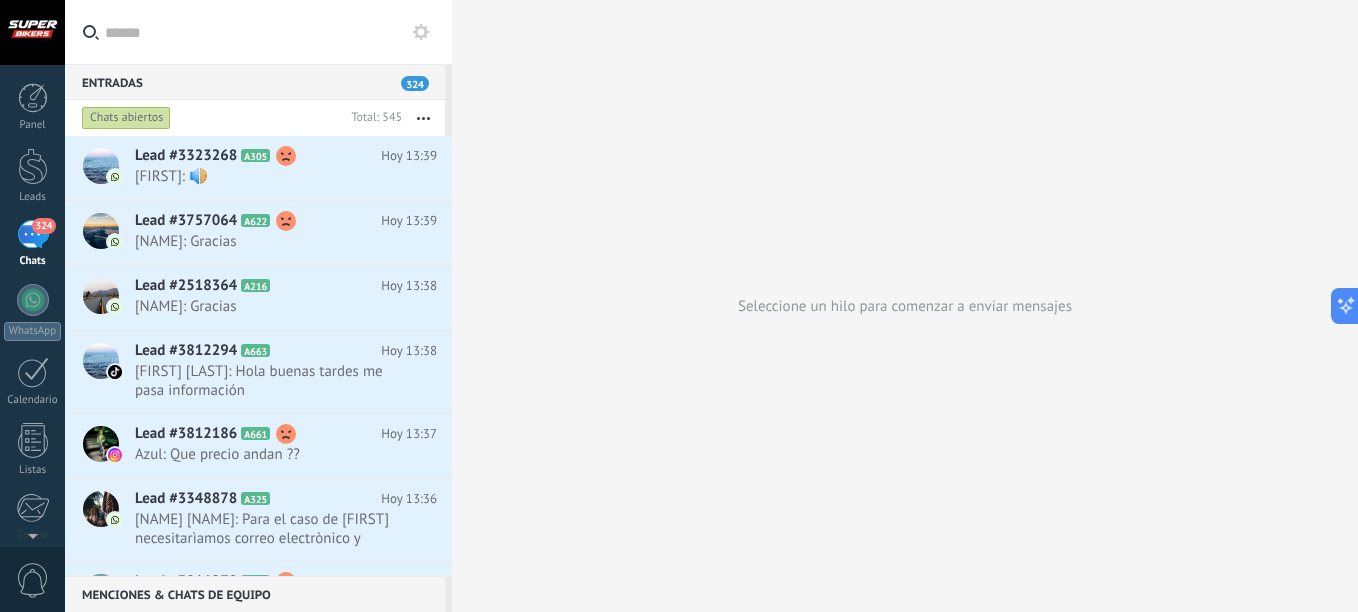 click 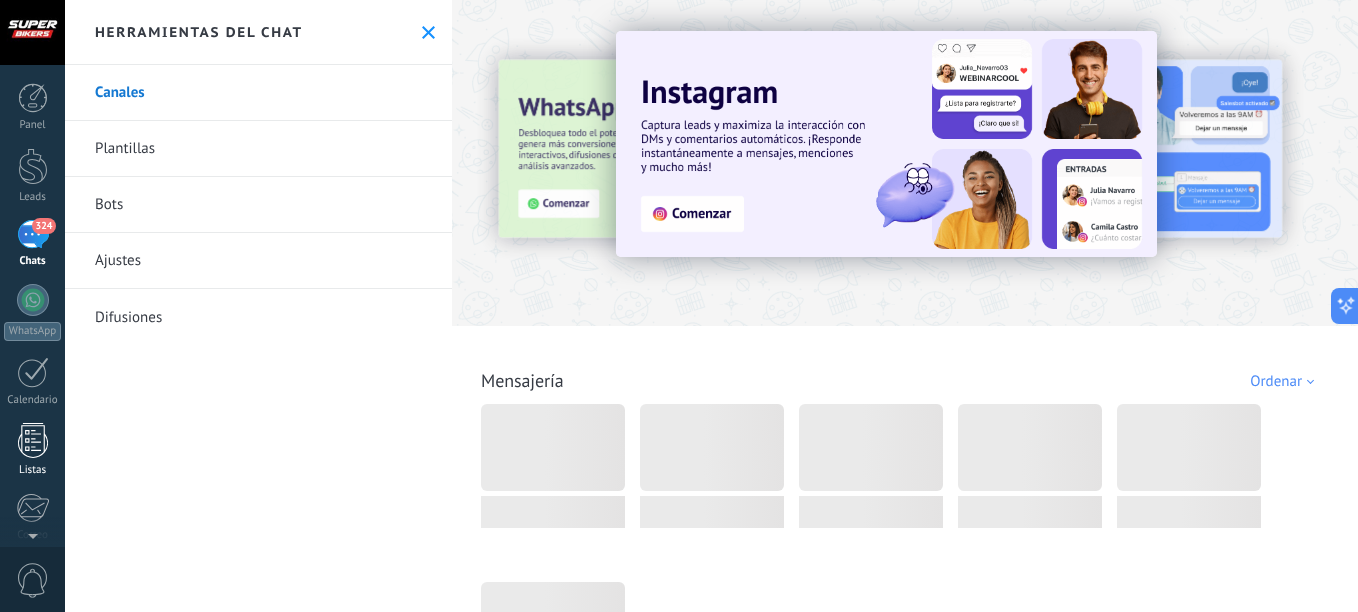 click at bounding box center [33, 440] 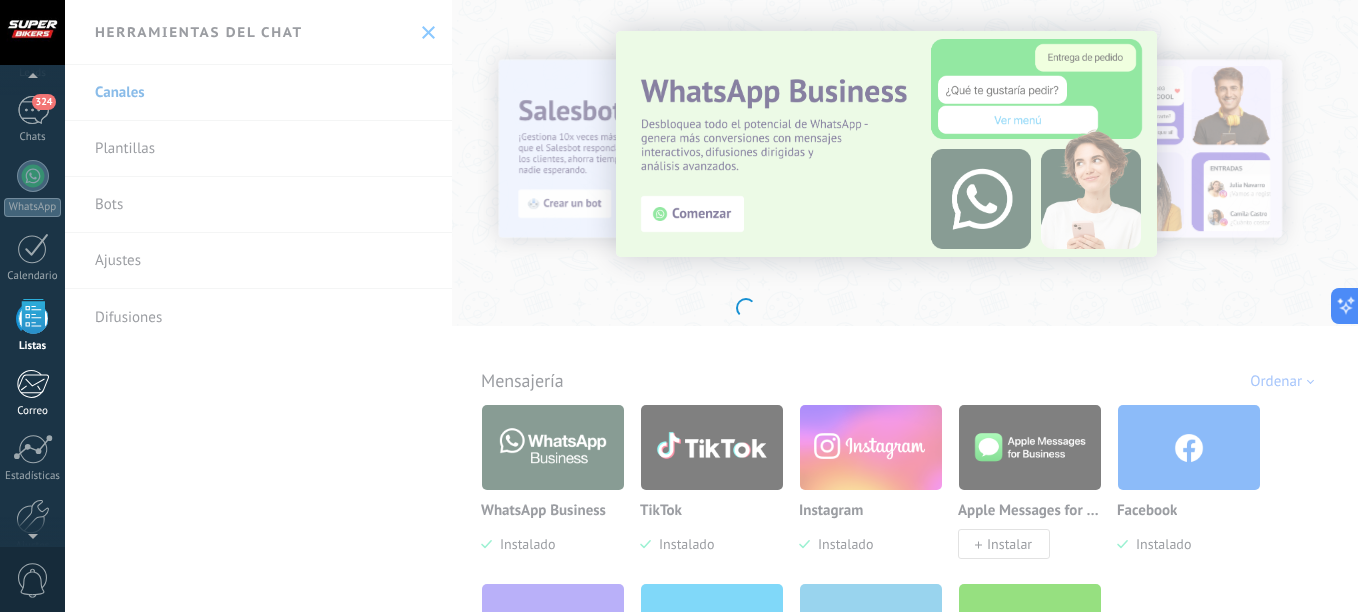 scroll, scrollTop: 133, scrollLeft: 0, axis: vertical 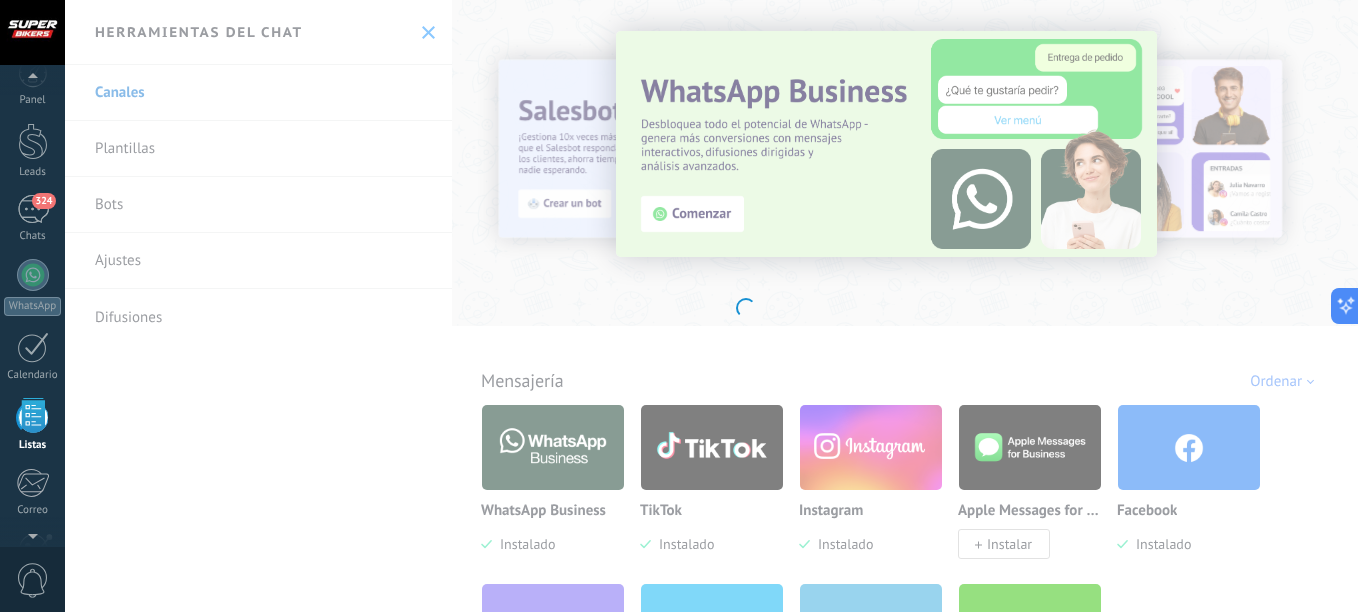 click at bounding box center [32, 80] 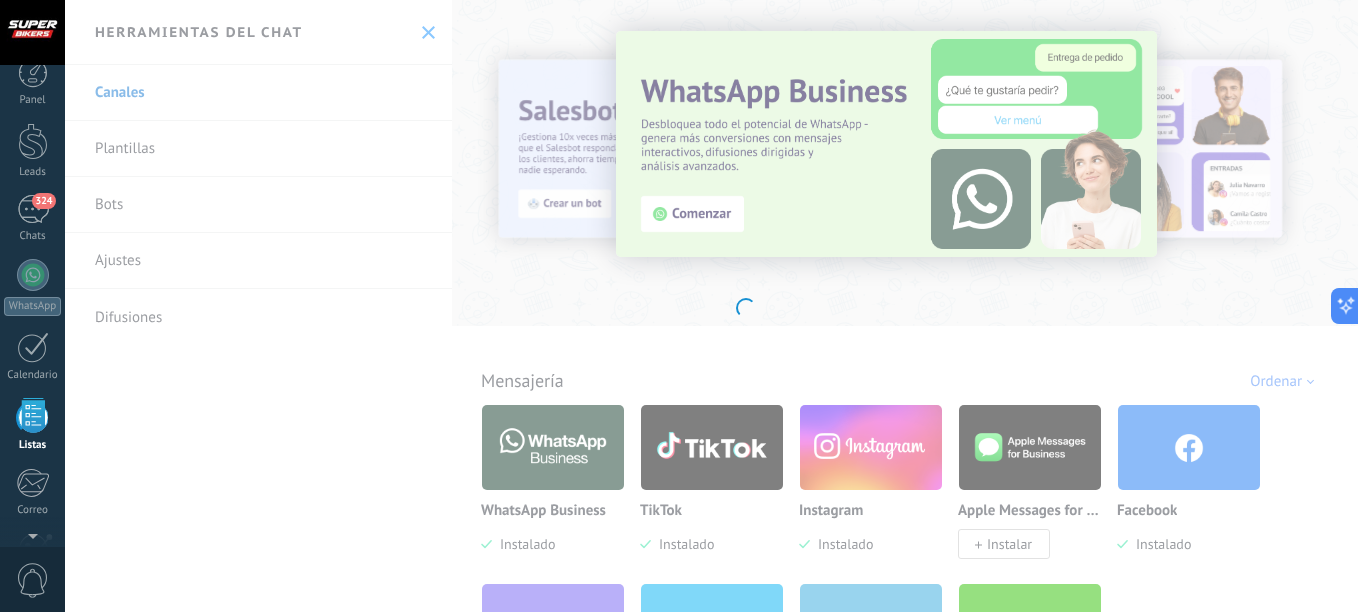 scroll, scrollTop: 0, scrollLeft: 0, axis: both 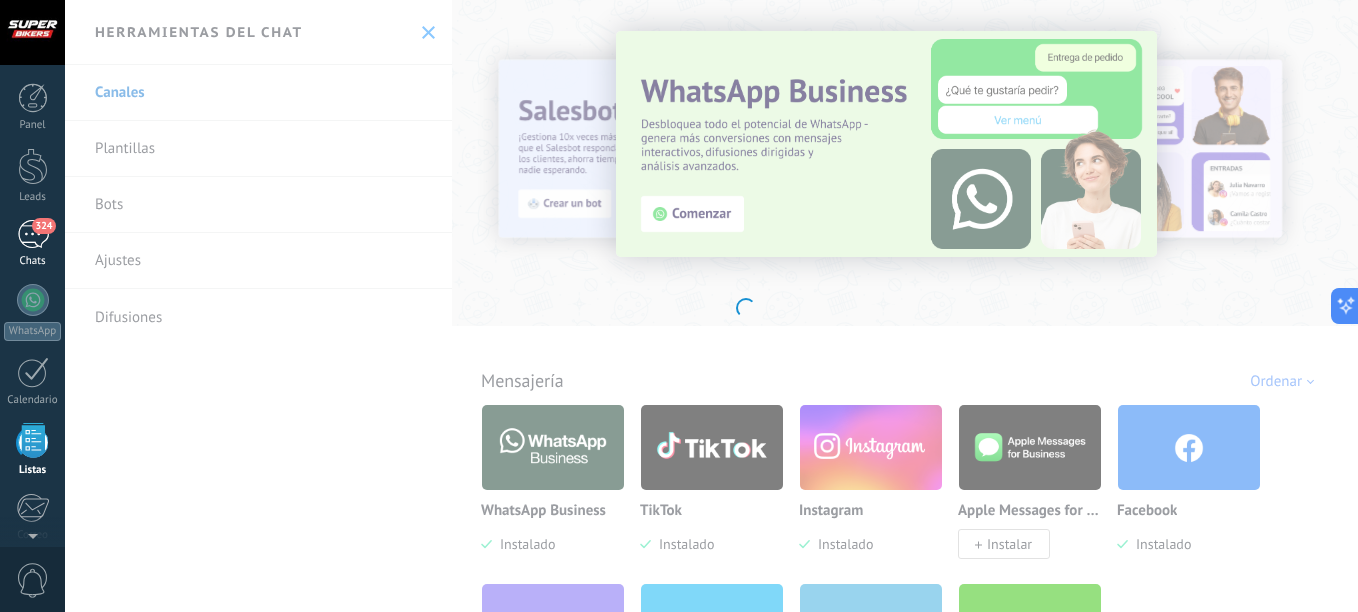 click on "324" at bounding box center [33, 234] 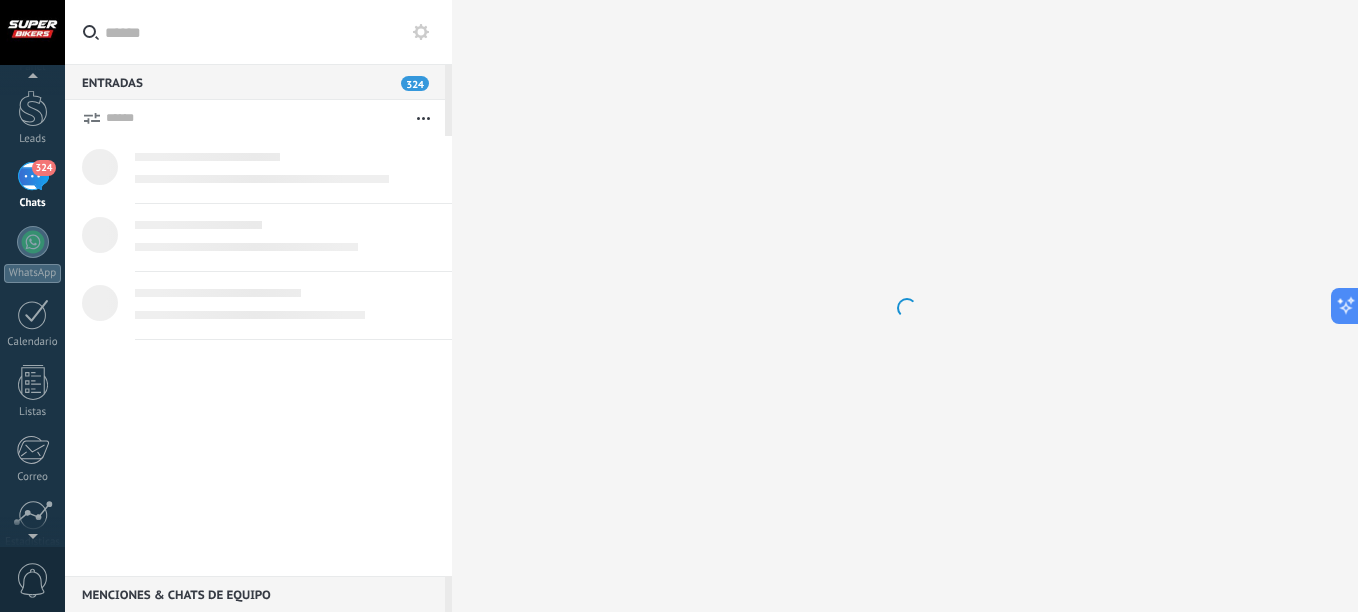 scroll, scrollTop: 0, scrollLeft: 0, axis: both 